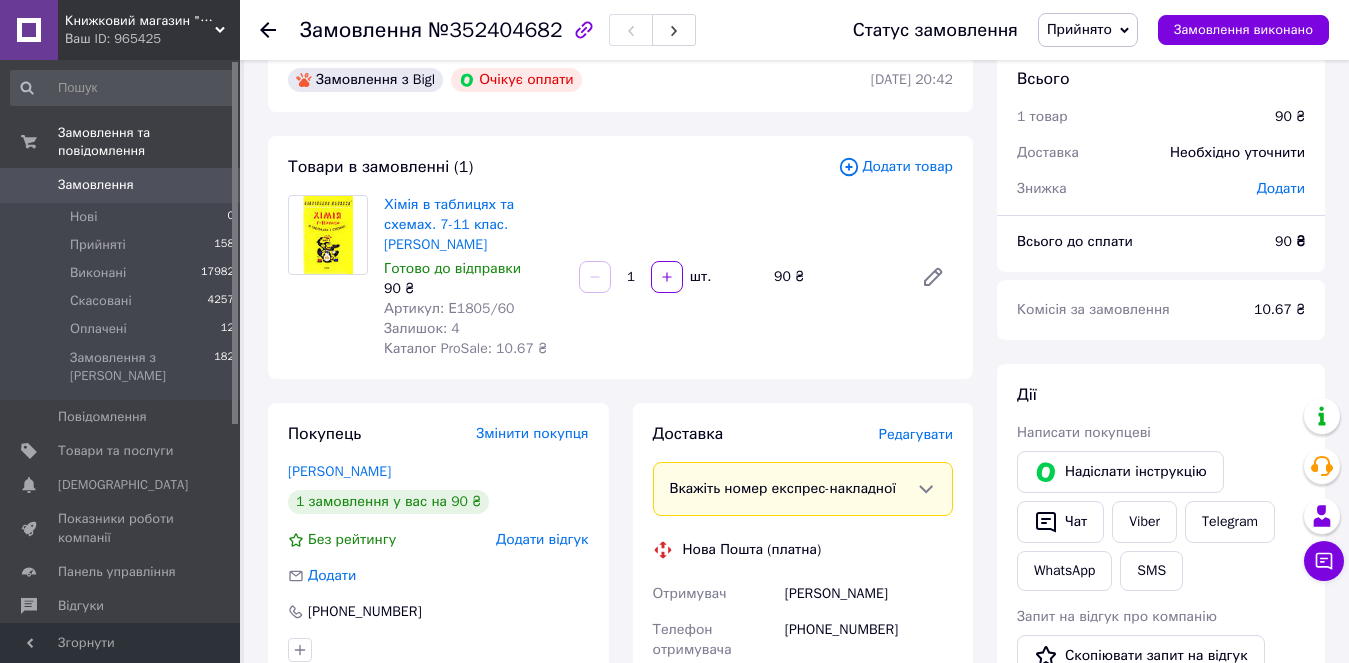 scroll, scrollTop: 0, scrollLeft: 0, axis: both 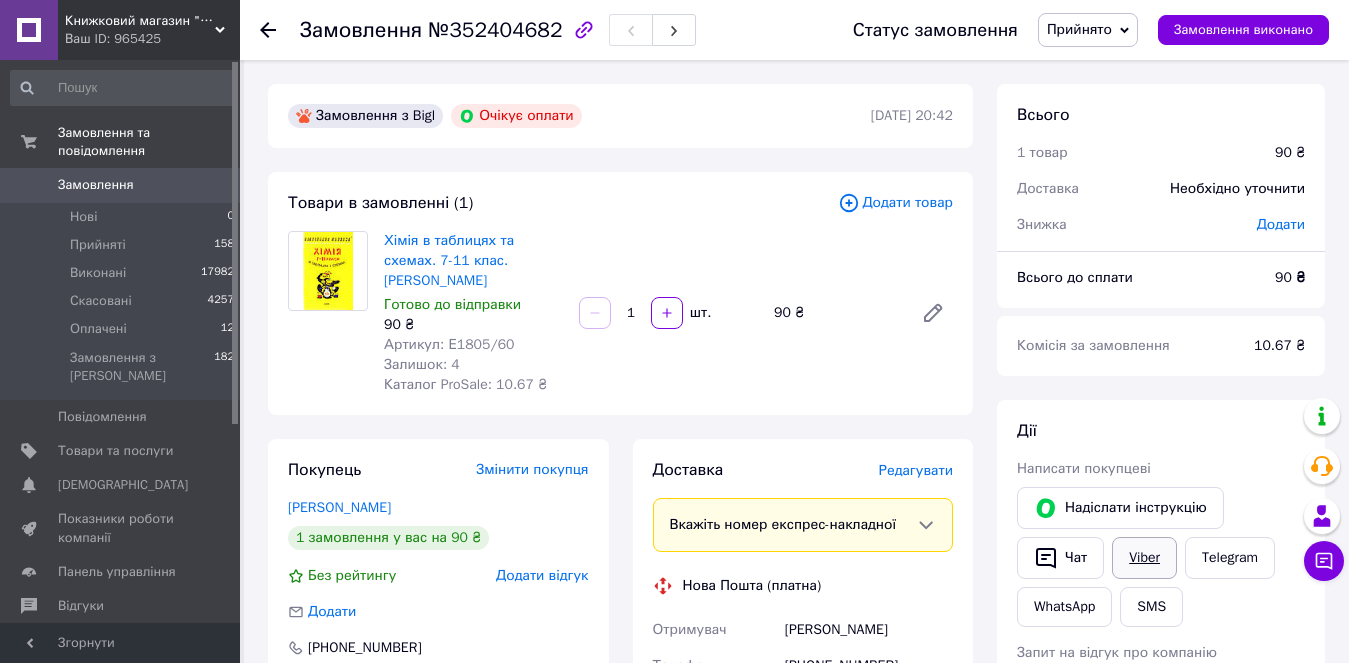 click on "Viber" at bounding box center [1144, 558] 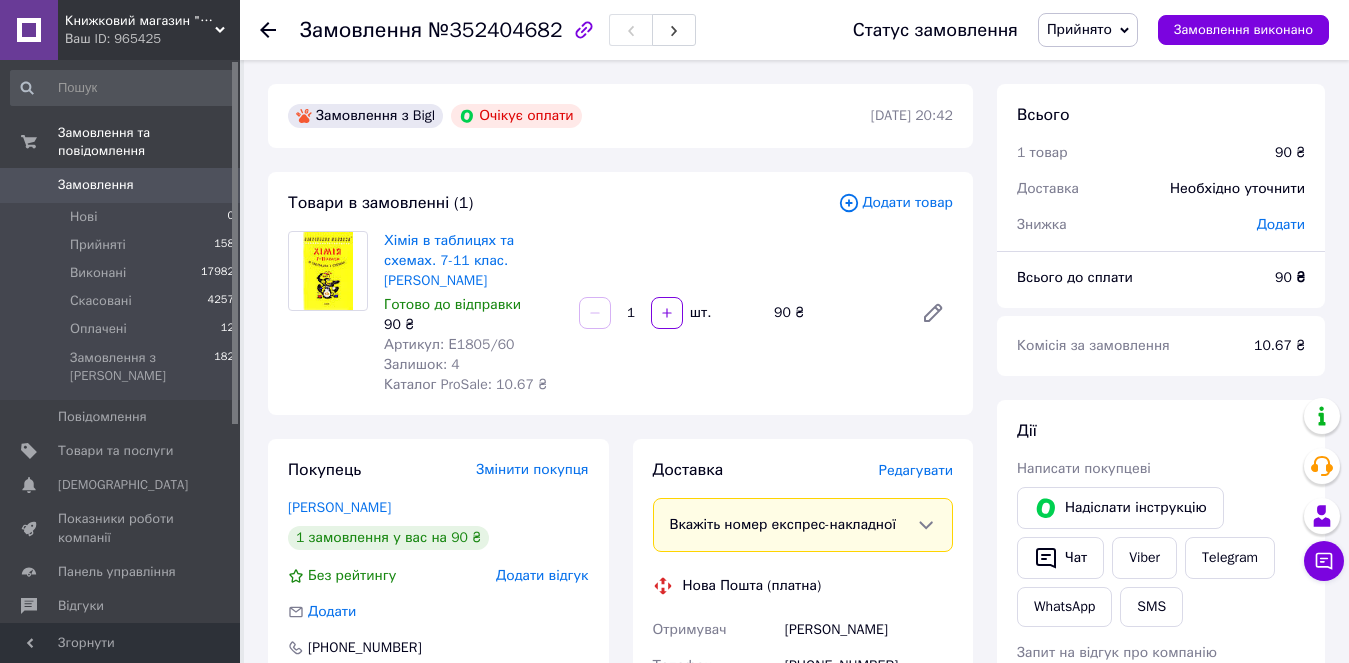 click on "Замовлення" at bounding box center (96, 185) 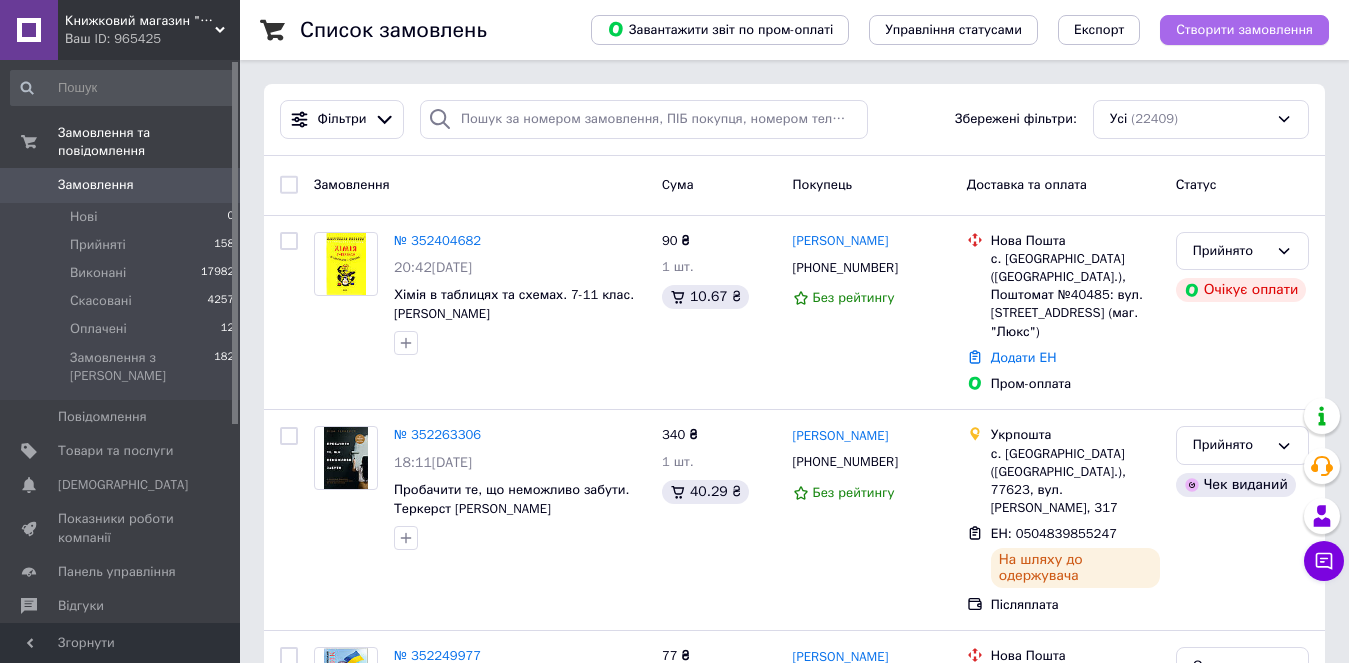click on "Створити замовлення" at bounding box center [1244, 30] 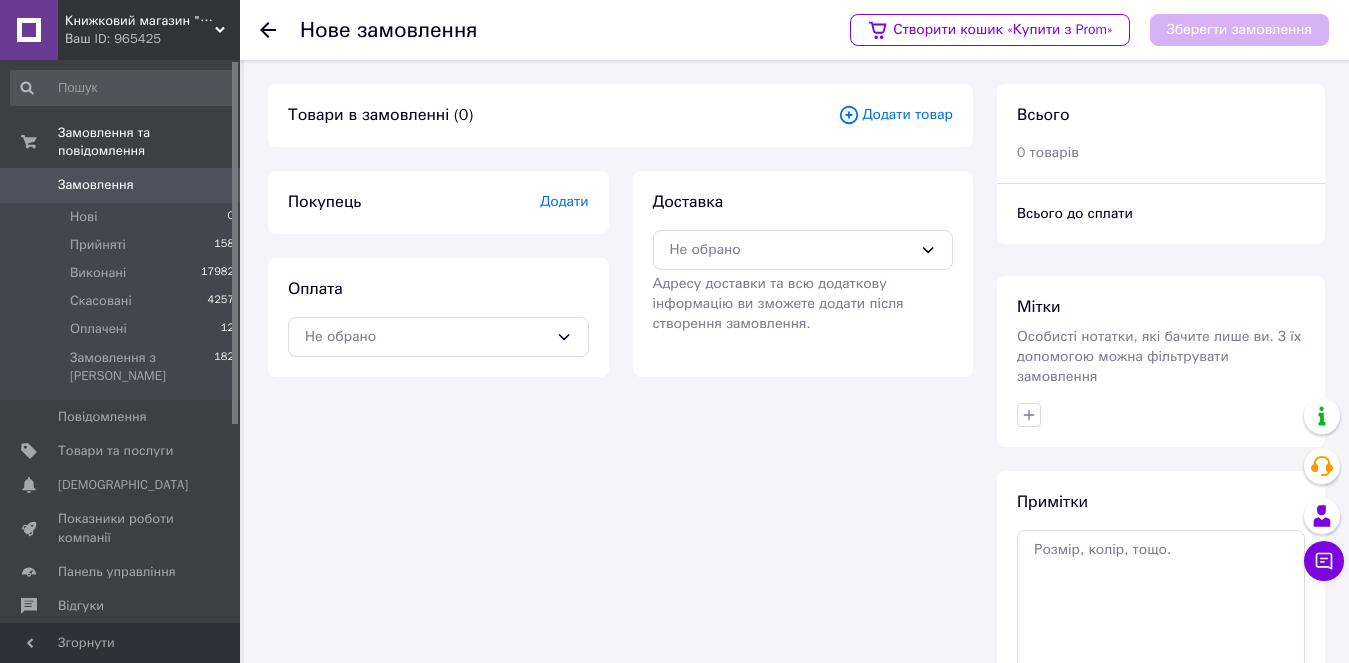click on "Додати товар" at bounding box center (895, 115) 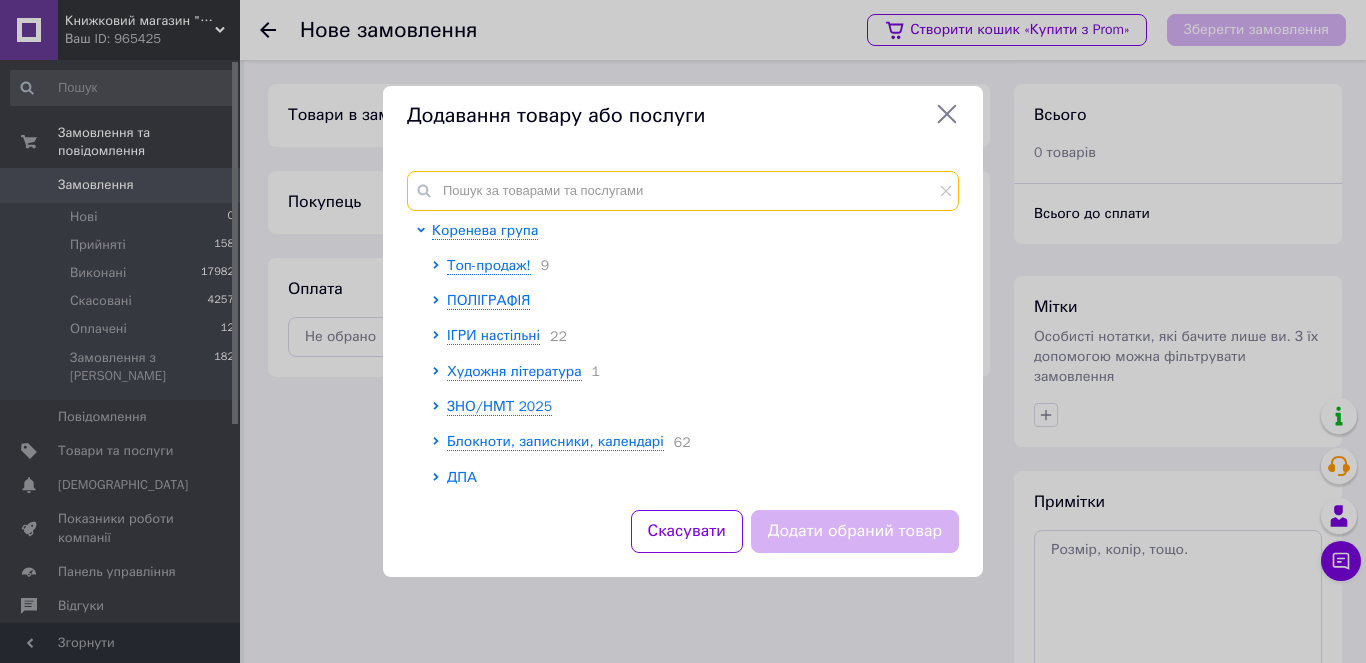 click at bounding box center (683, 191) 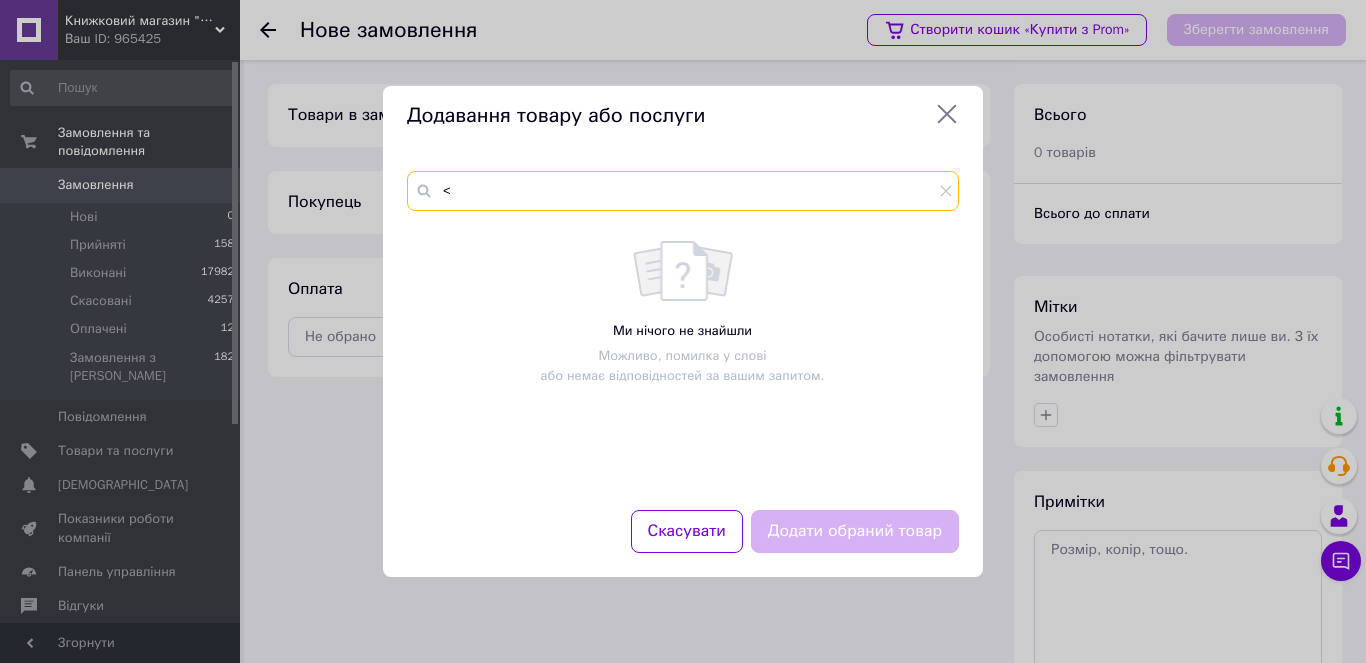 type on "<" 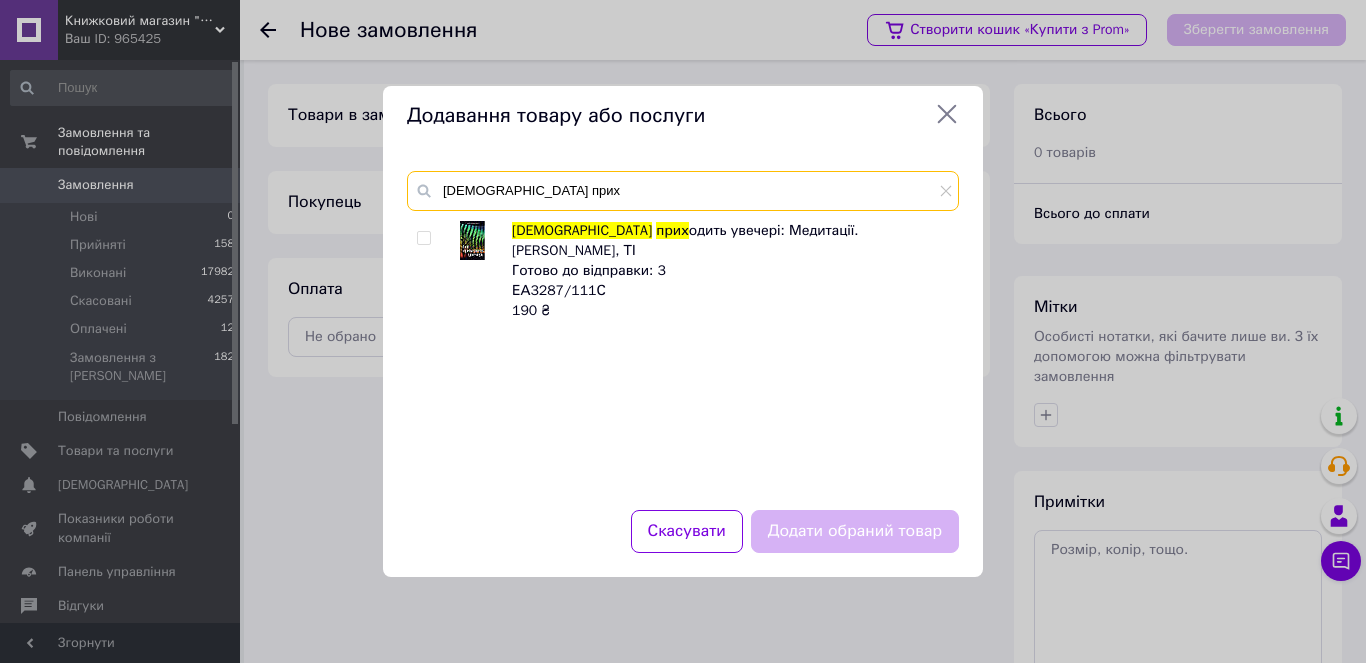 type on "[DEMOGRAPHIC_DATA] прих" 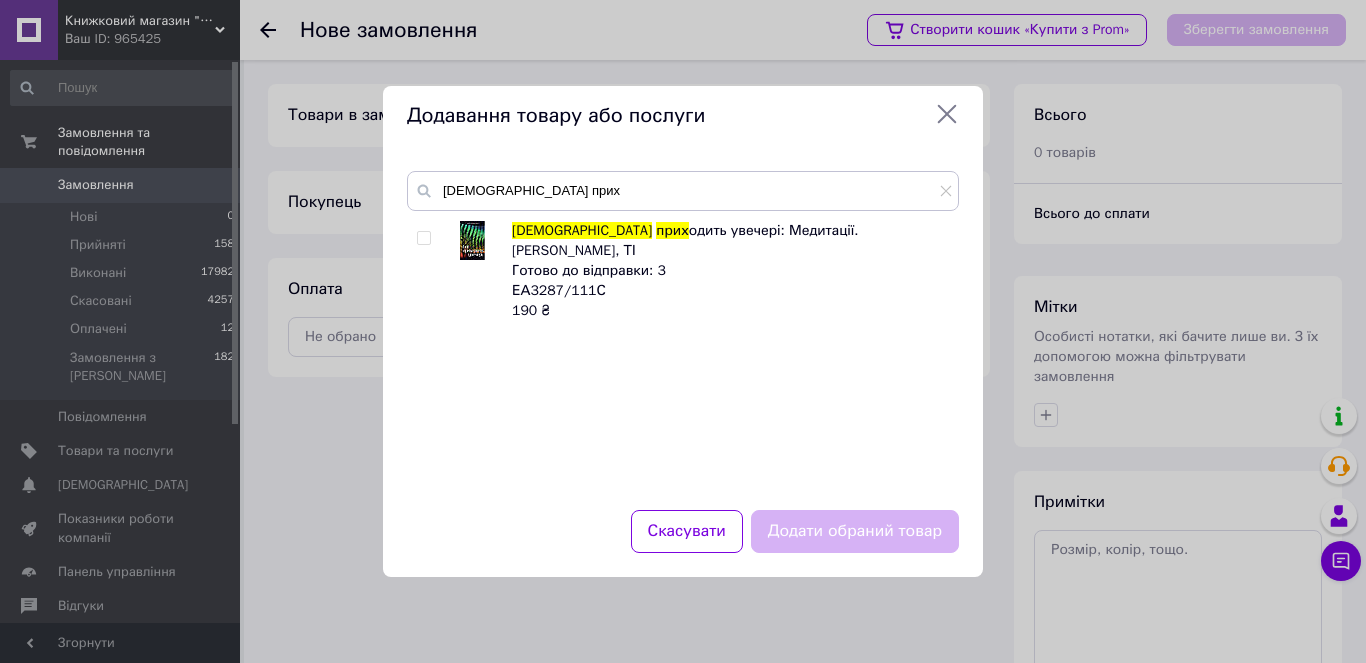 click at bounding box center (423, 238) 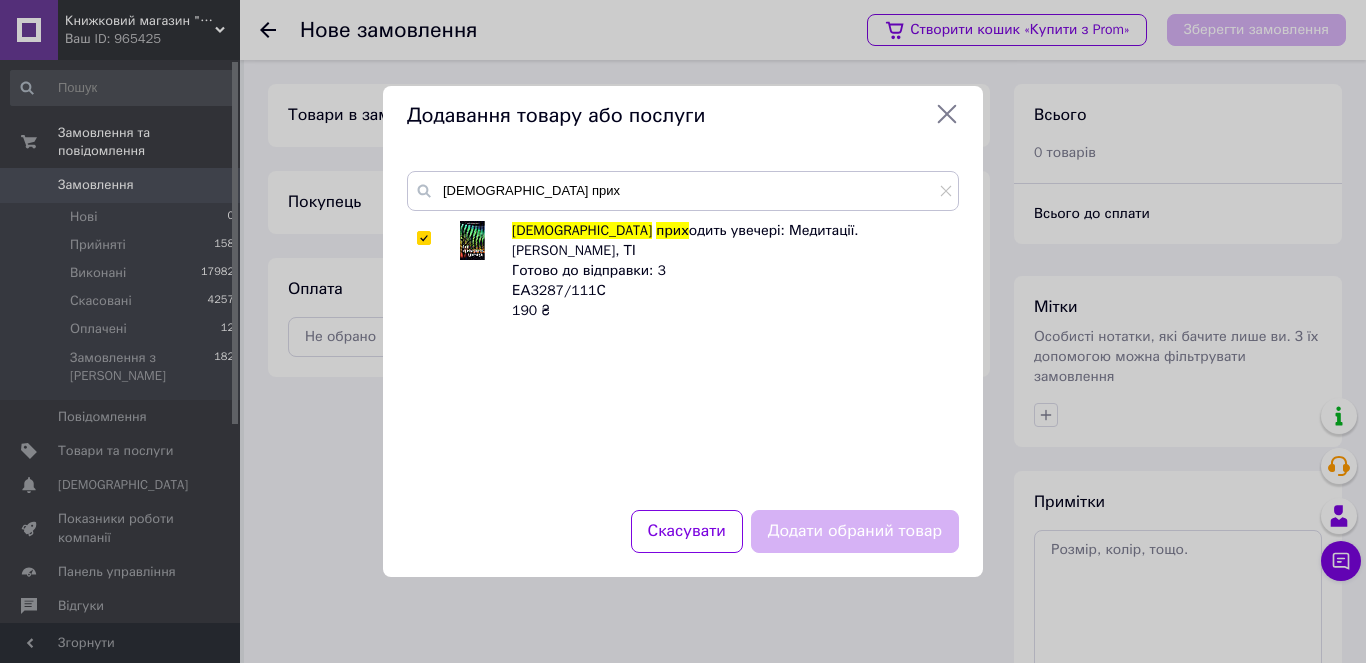 checkbox on "true" 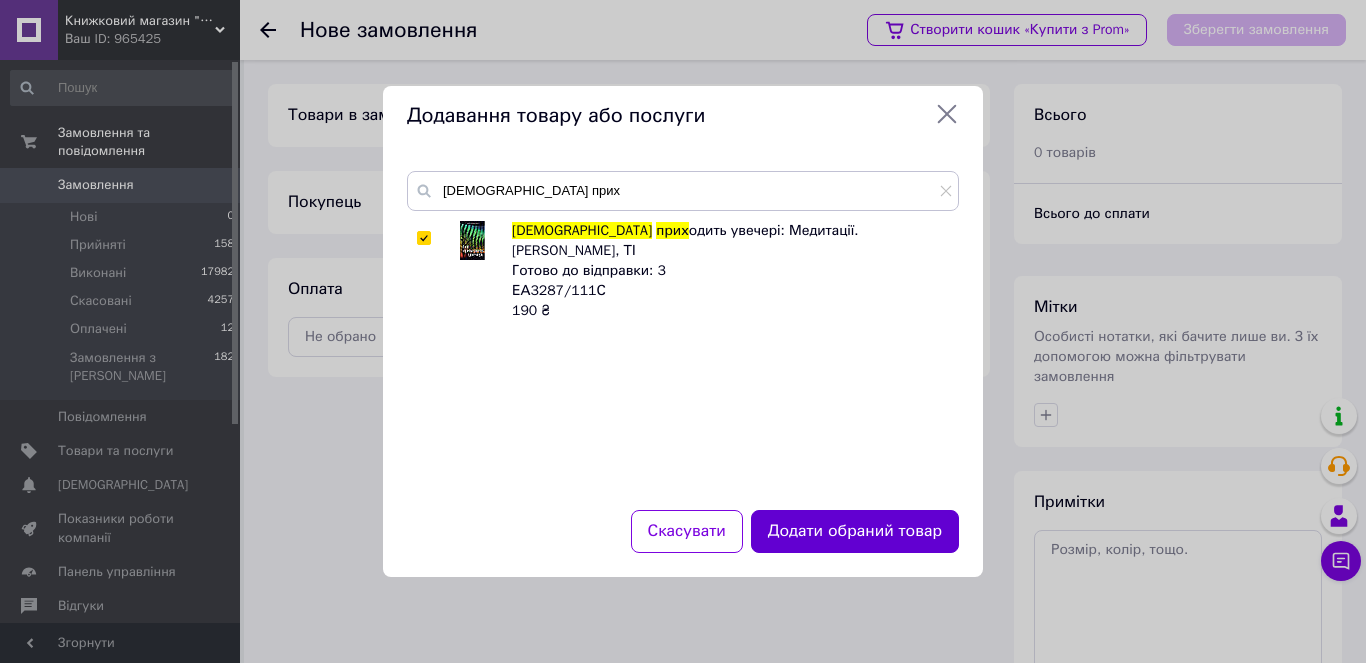 click on "Додати обраний товар" at bounding box center (855, 531) 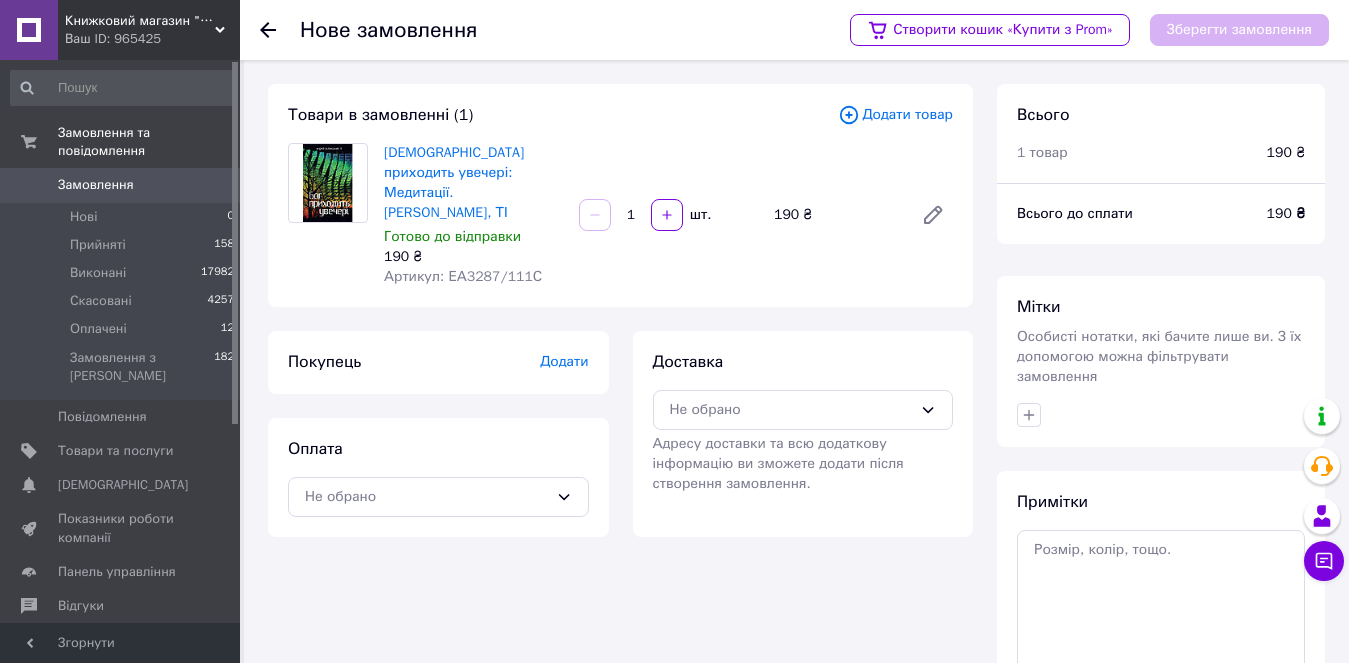 click on "Додати" at bounding box center (564, 361) 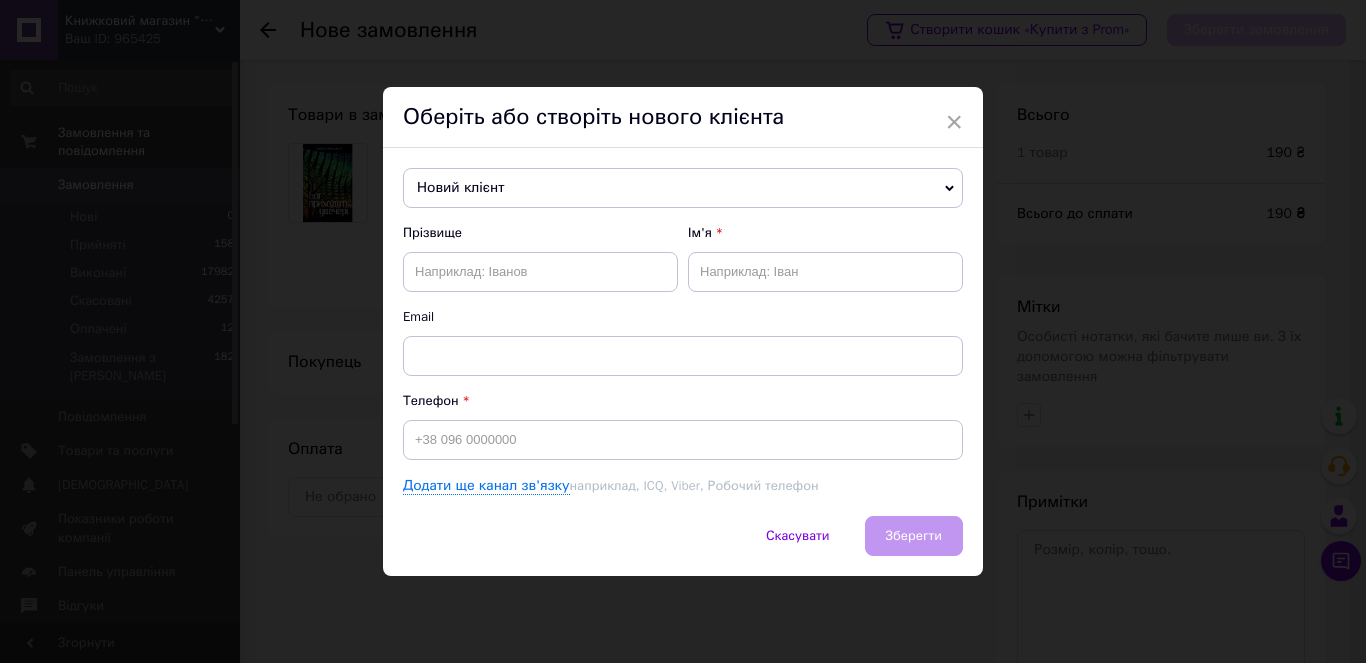 click on "Новий клієнт" at bounding box center (683, 188) 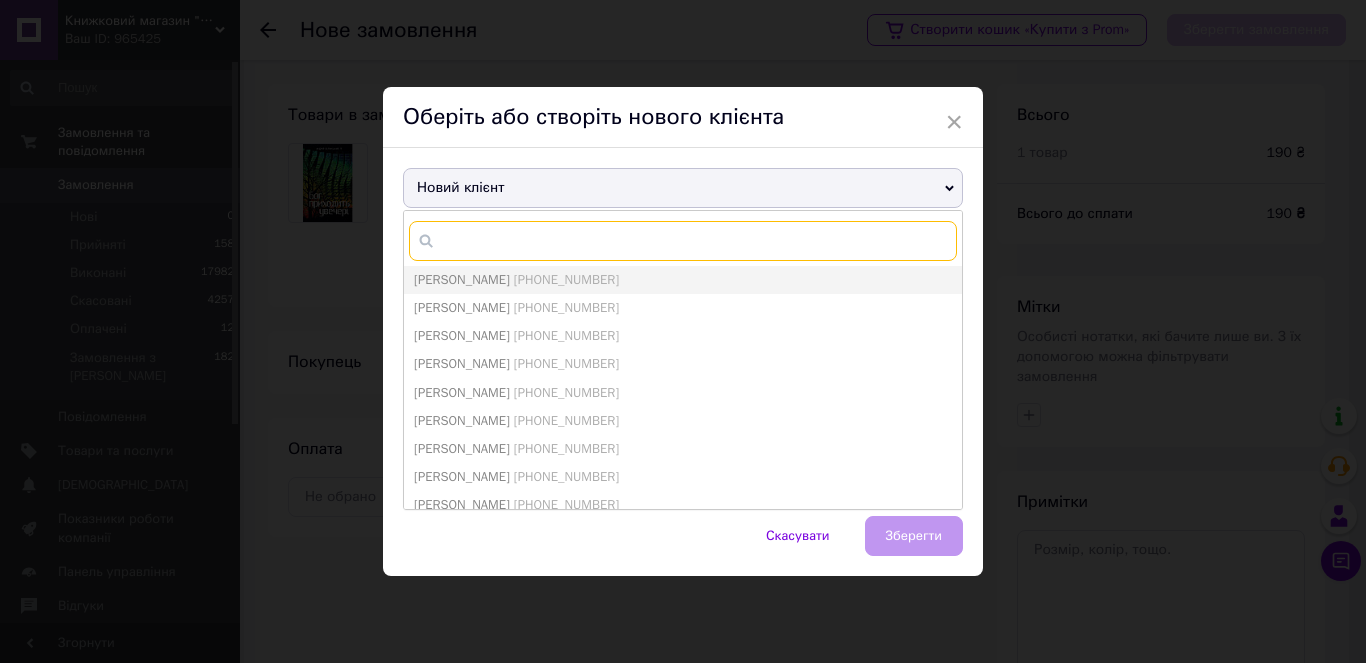 paste on "067 755 64 91" 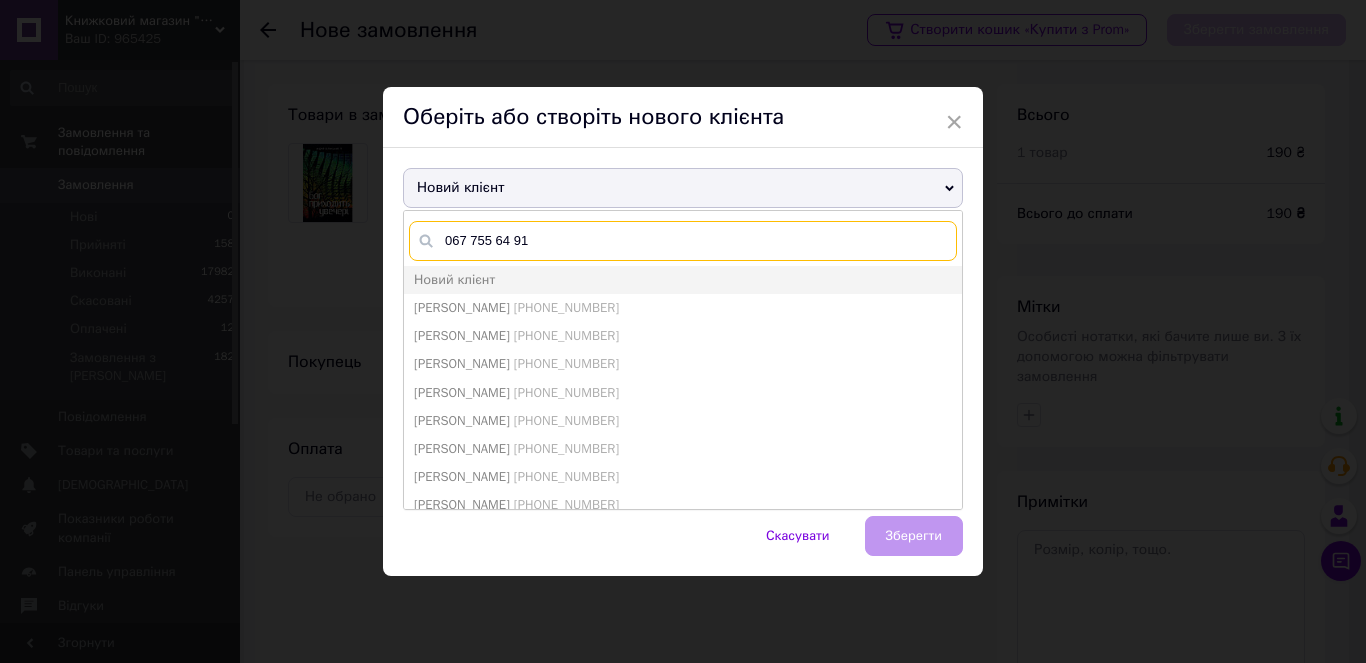click on "067 755 64 91" at bounding box center (683, 241) 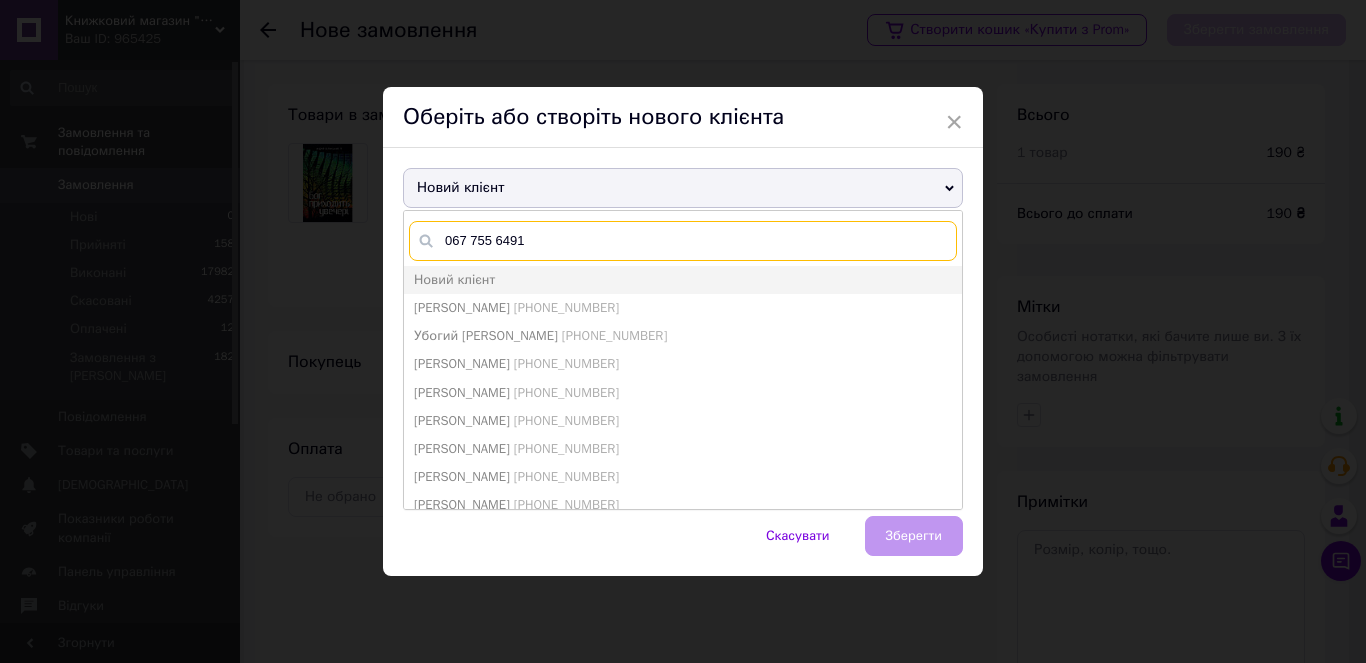 click on "067 755 6491" at bounding box center [683, 241] 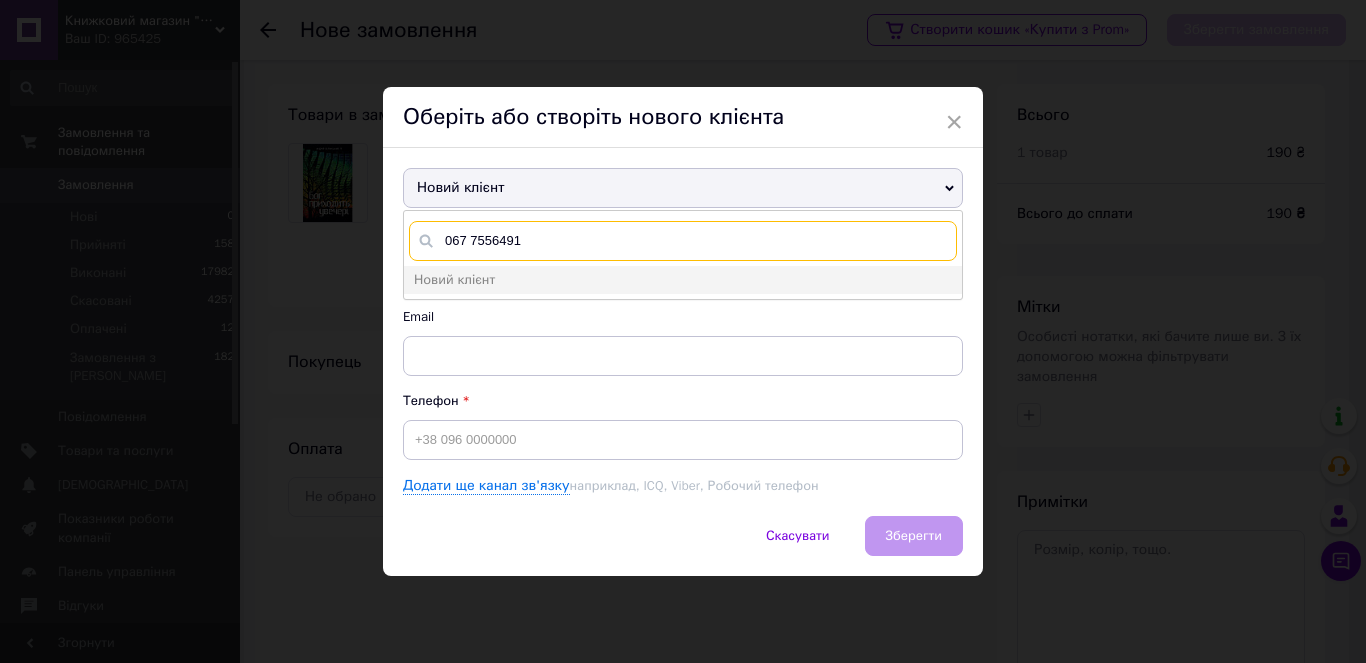 click on "067 7556491" at bounding box center (683, 241) 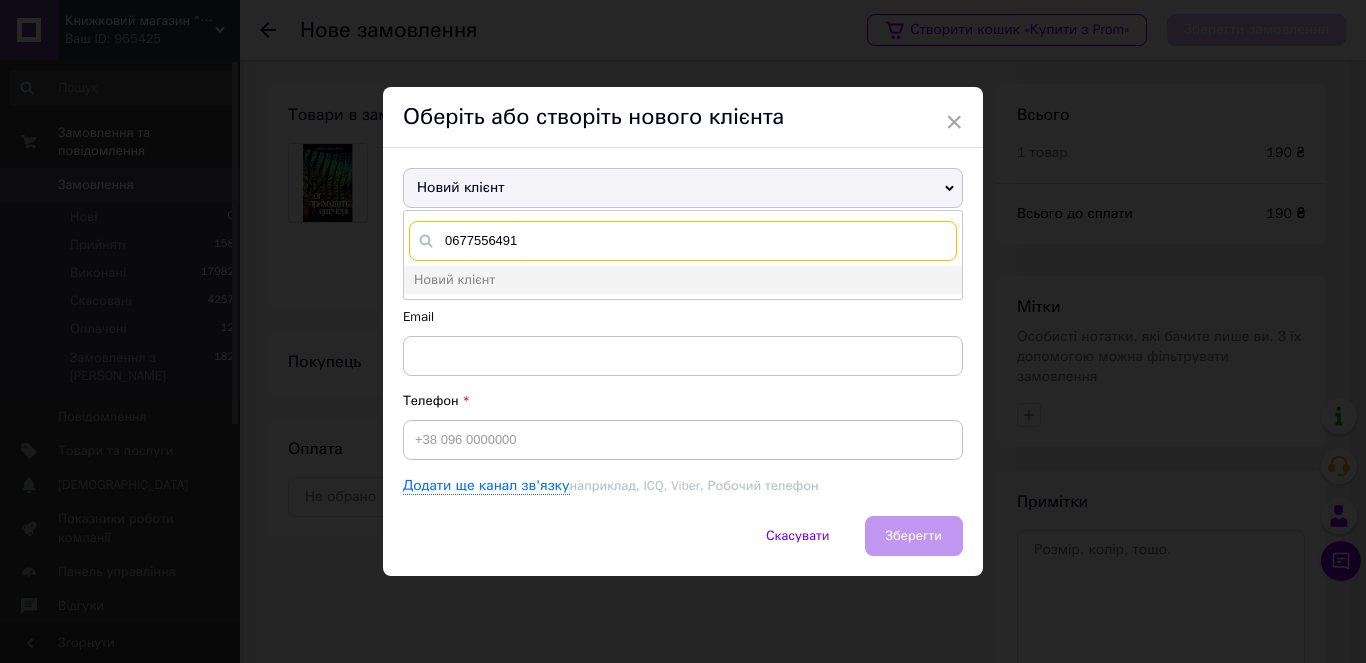 drag, startPoint x: 541, startPoint y: 236, endPoint x: 430, endPoint y: 239, distance: 111.040535 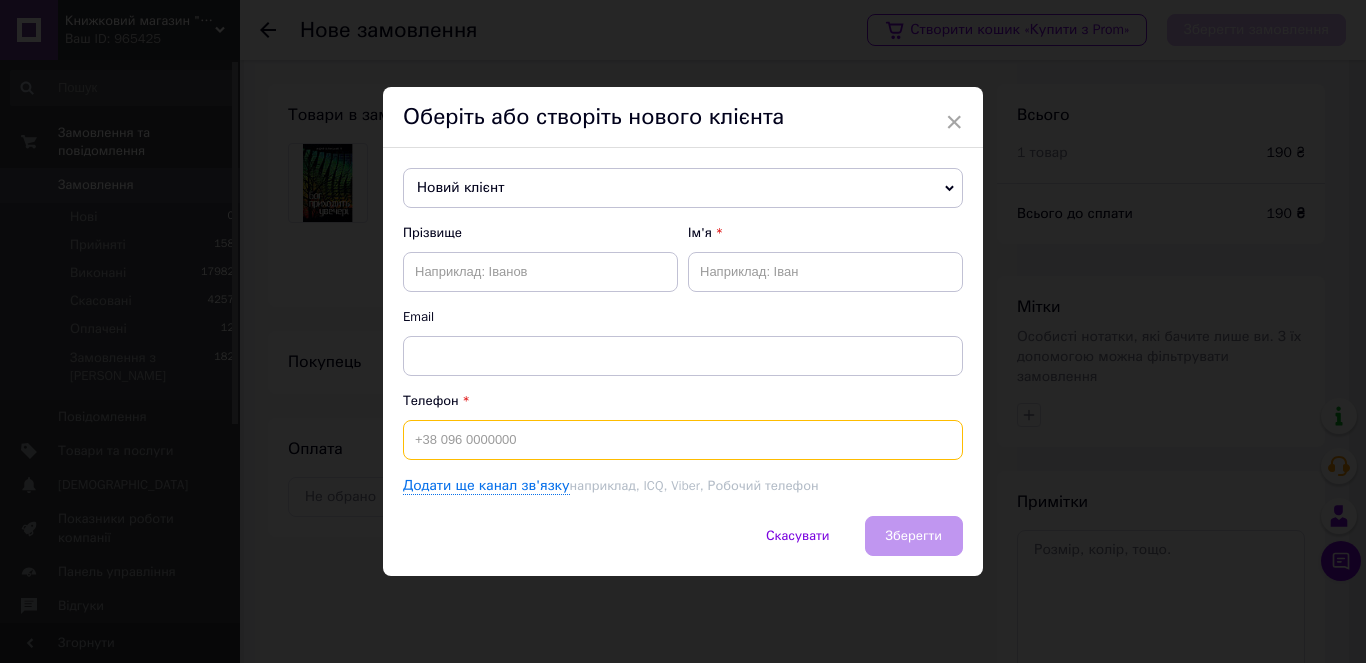 click at bounding box center [683, 440] 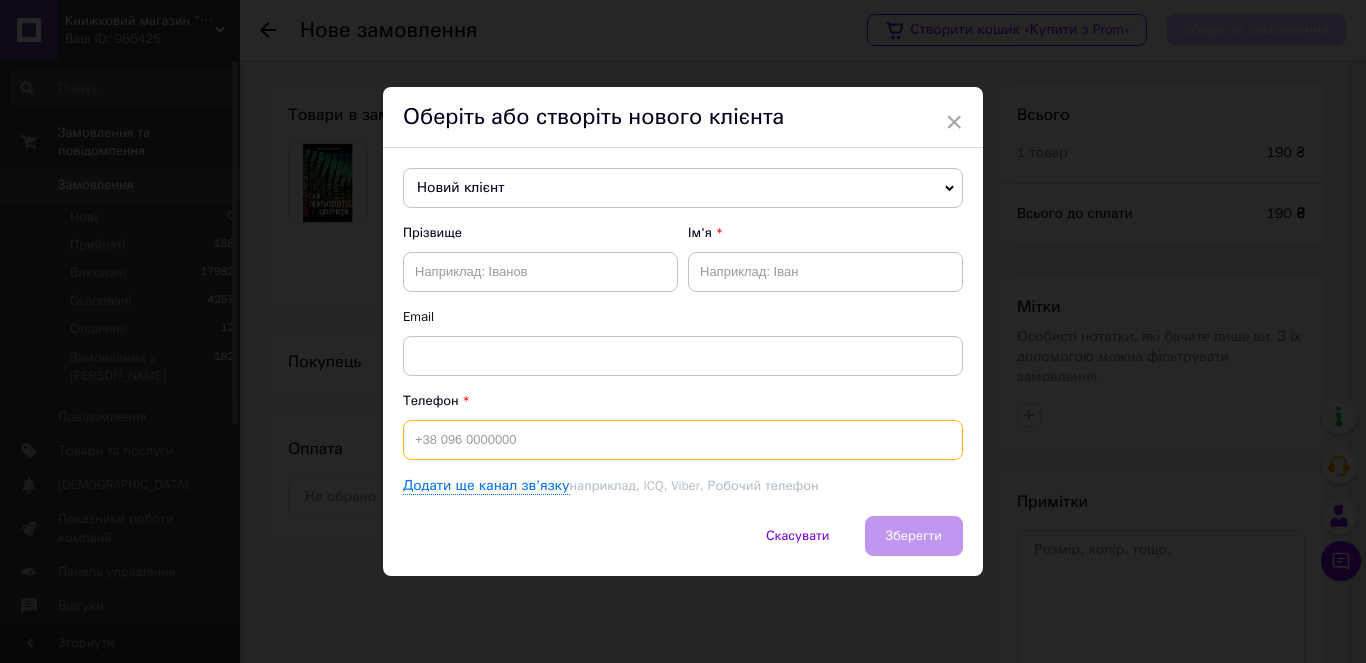 paste on "067 755 64 91" 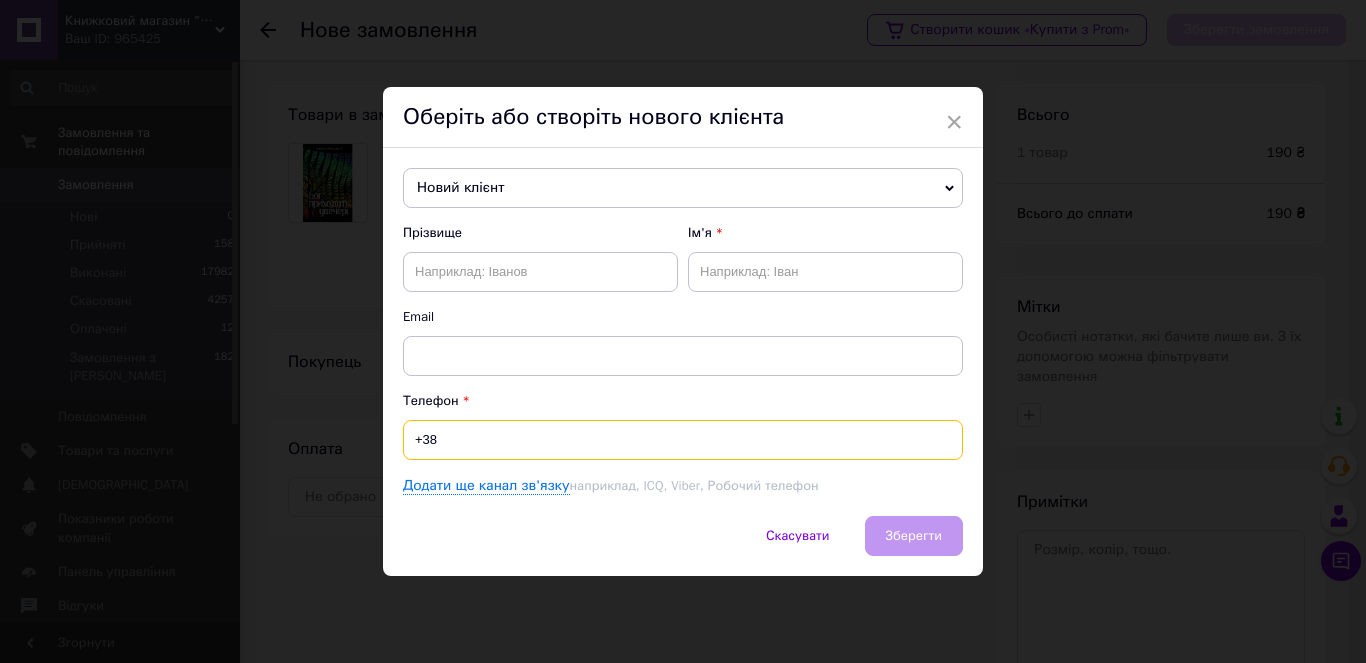 paste on "067 755 64" 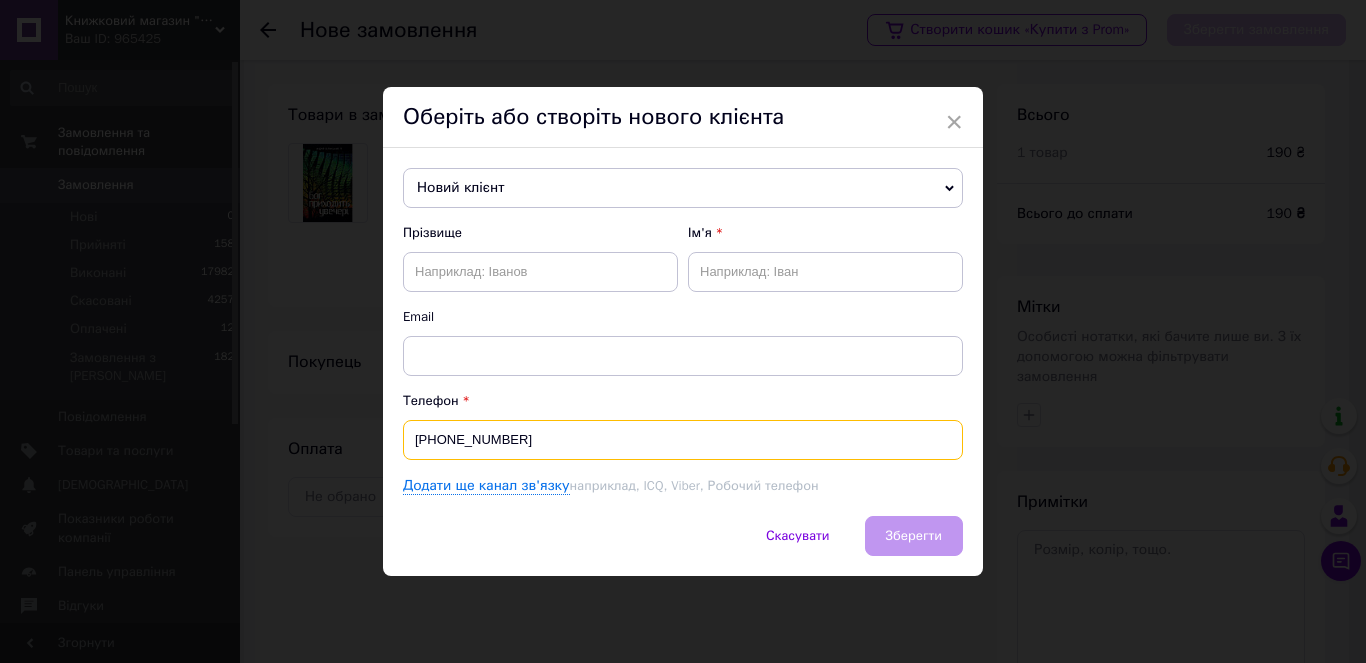 type on "[PHONE_NUMBER]" 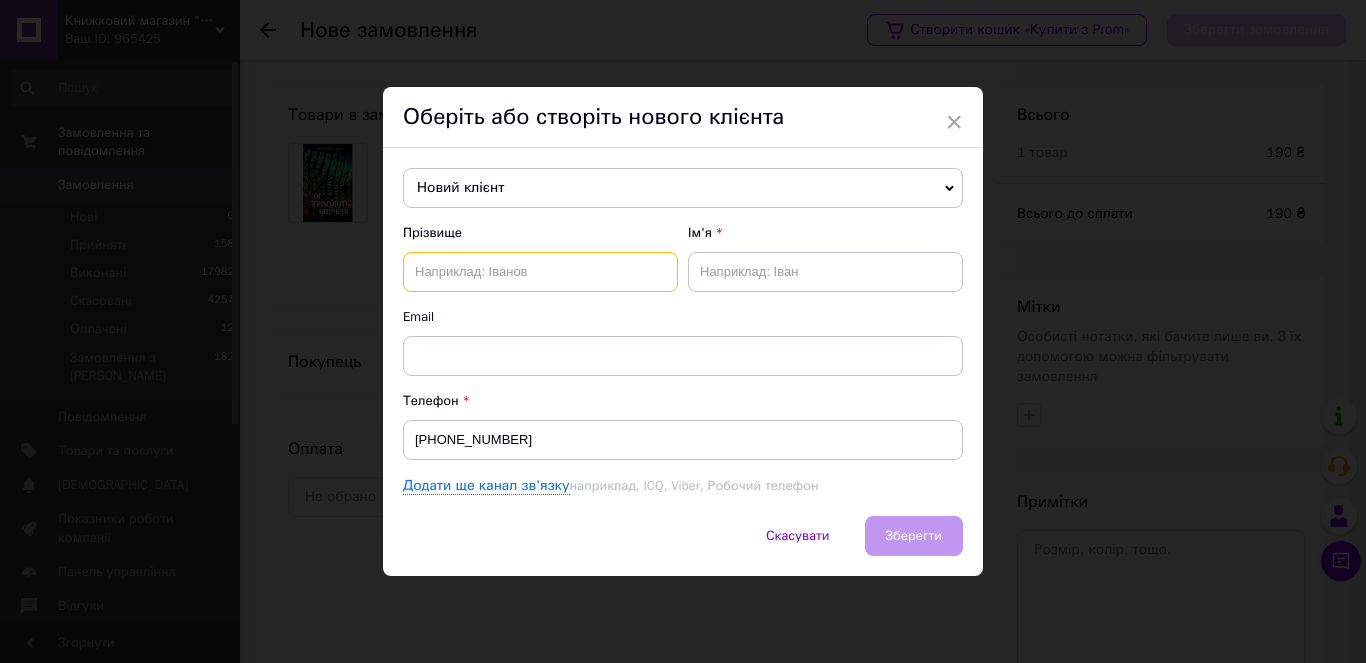 click at bounding box center [540, 272] 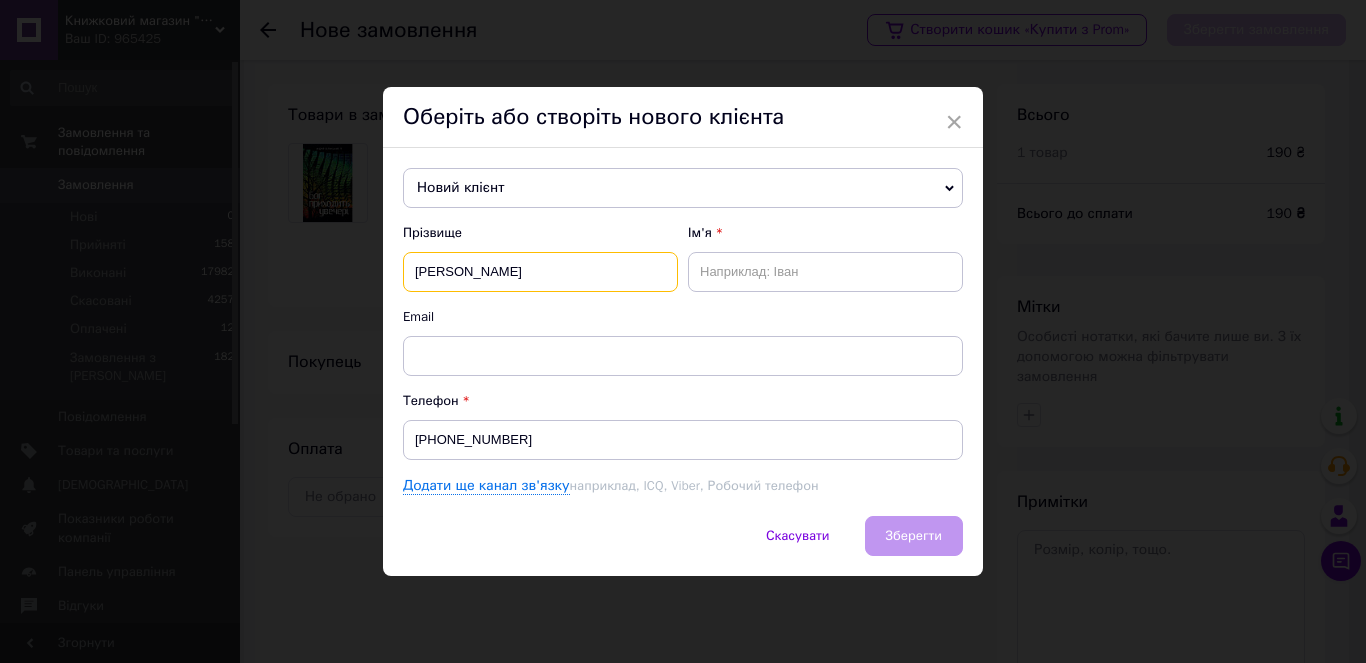 drag, startPoint x: 561, startPoint y: 269, endPoint x: 460, endPoint y: 264, distance: 101.12369 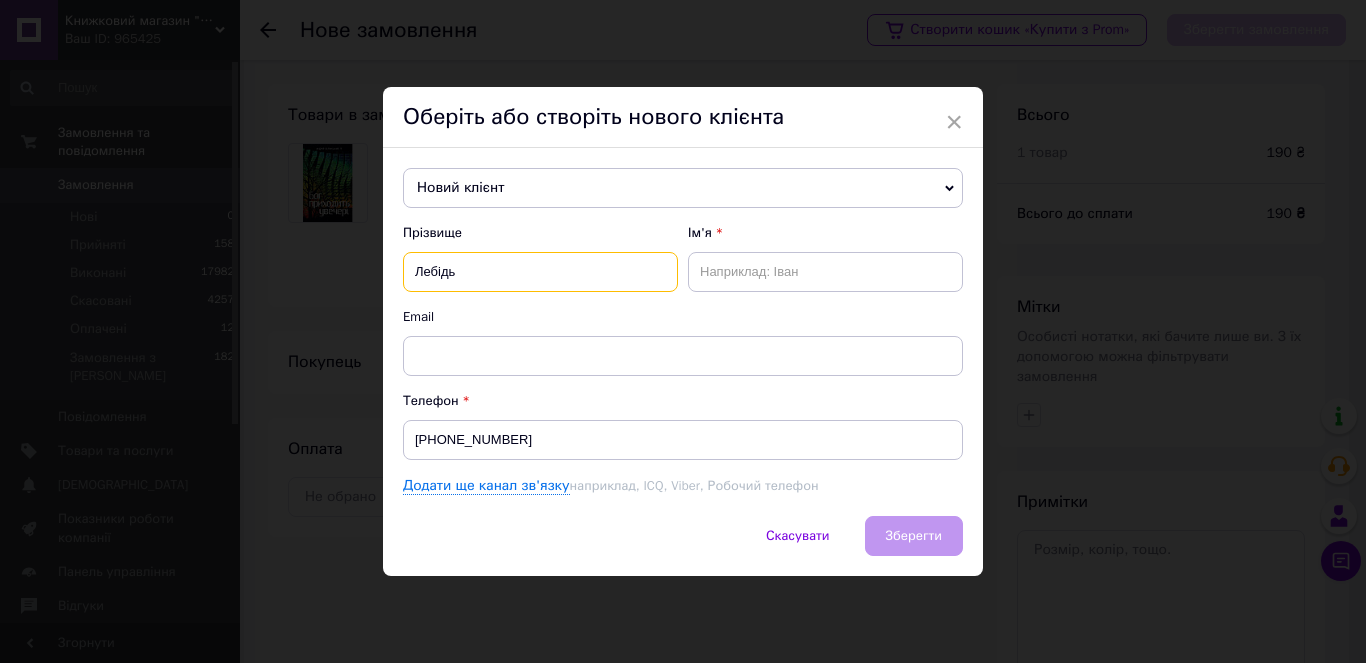 type on "Лебідь" 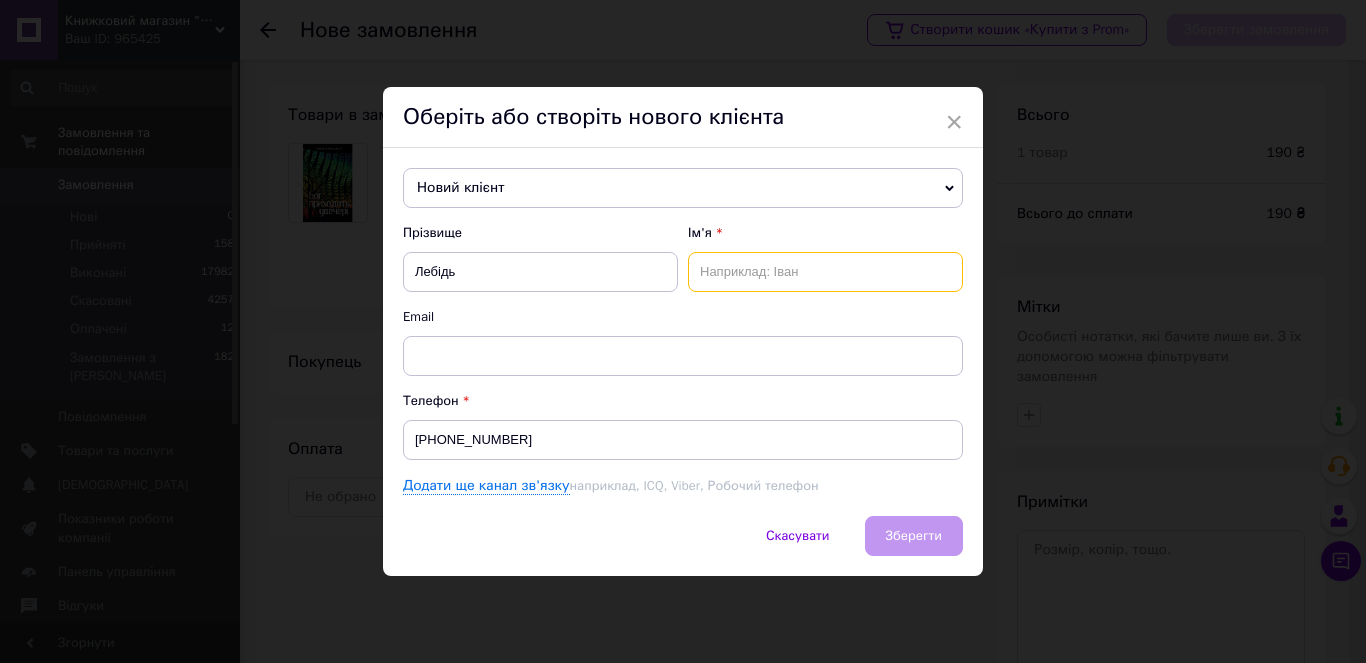 click at bounding box center (825, 272) 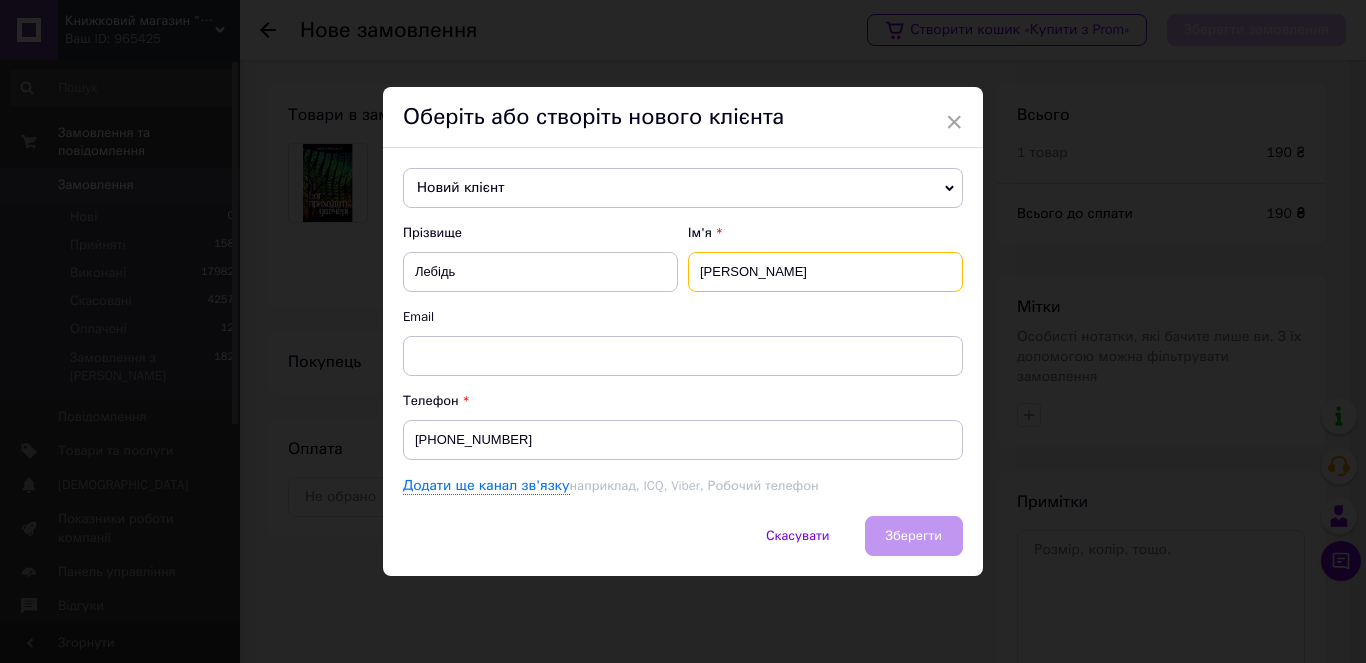 type on "[PERSON_NAME]" 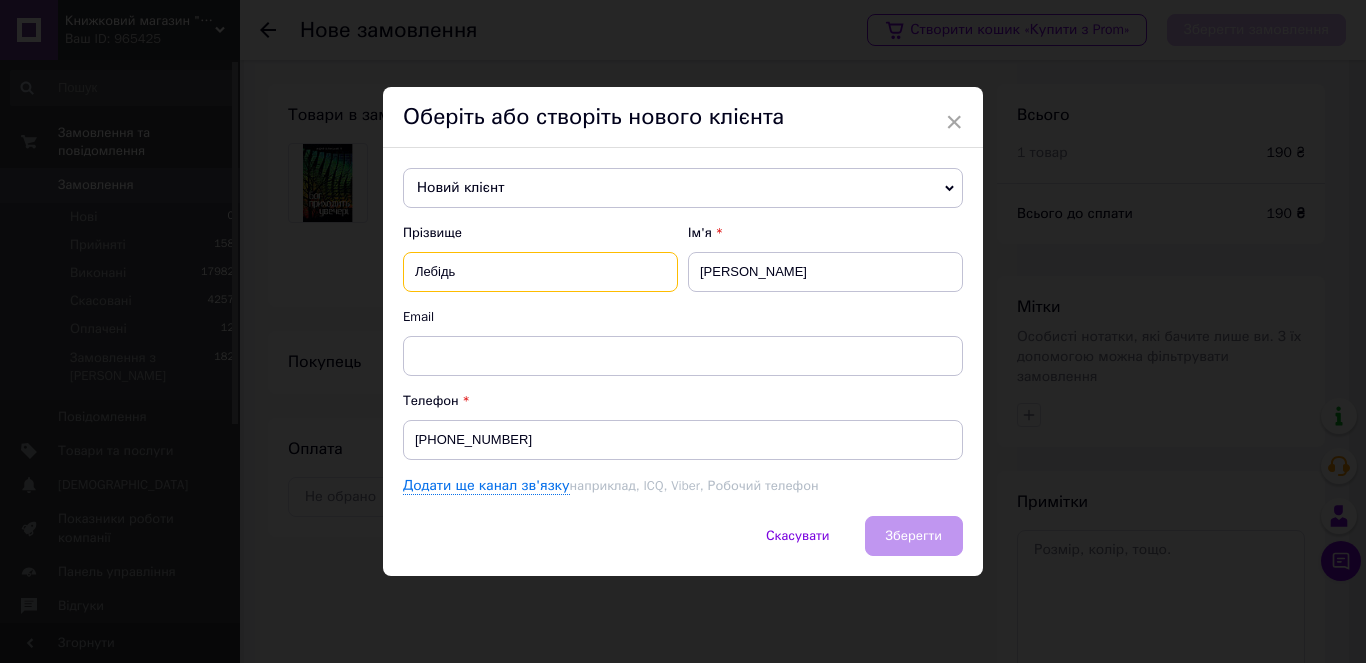 click on "Лебідь" at bounding box center [540, 272] 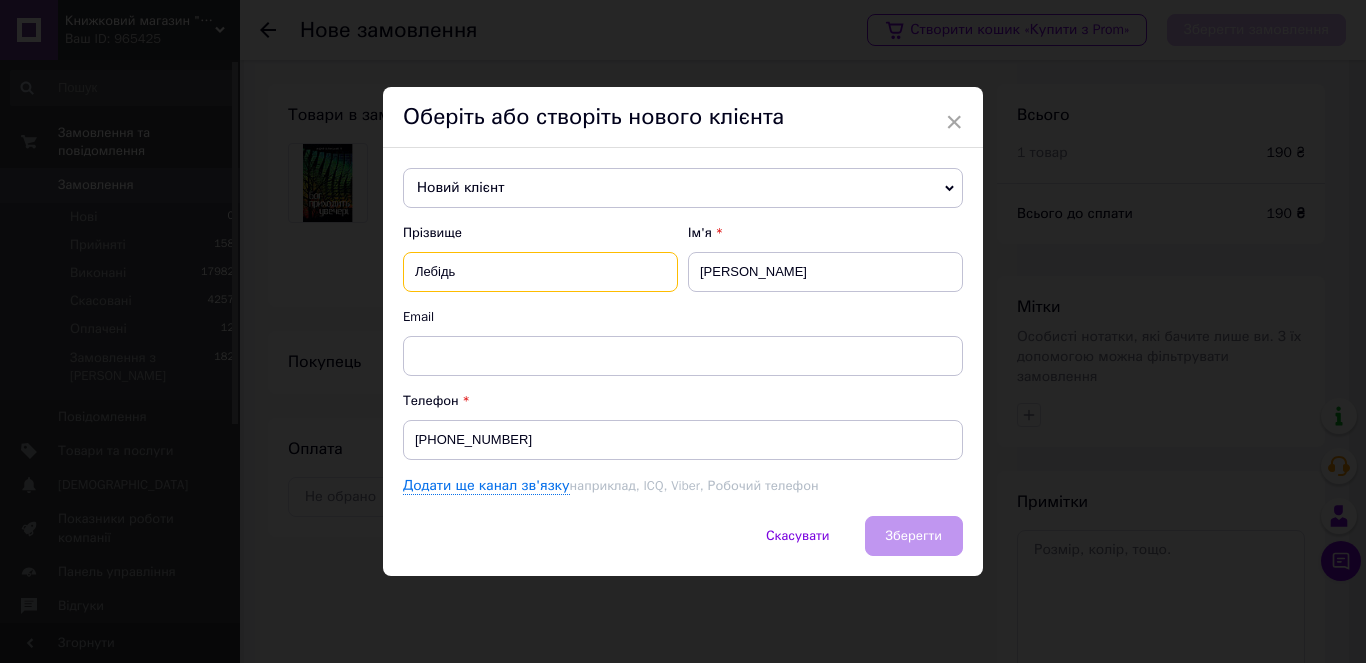 type on "Лебідь" 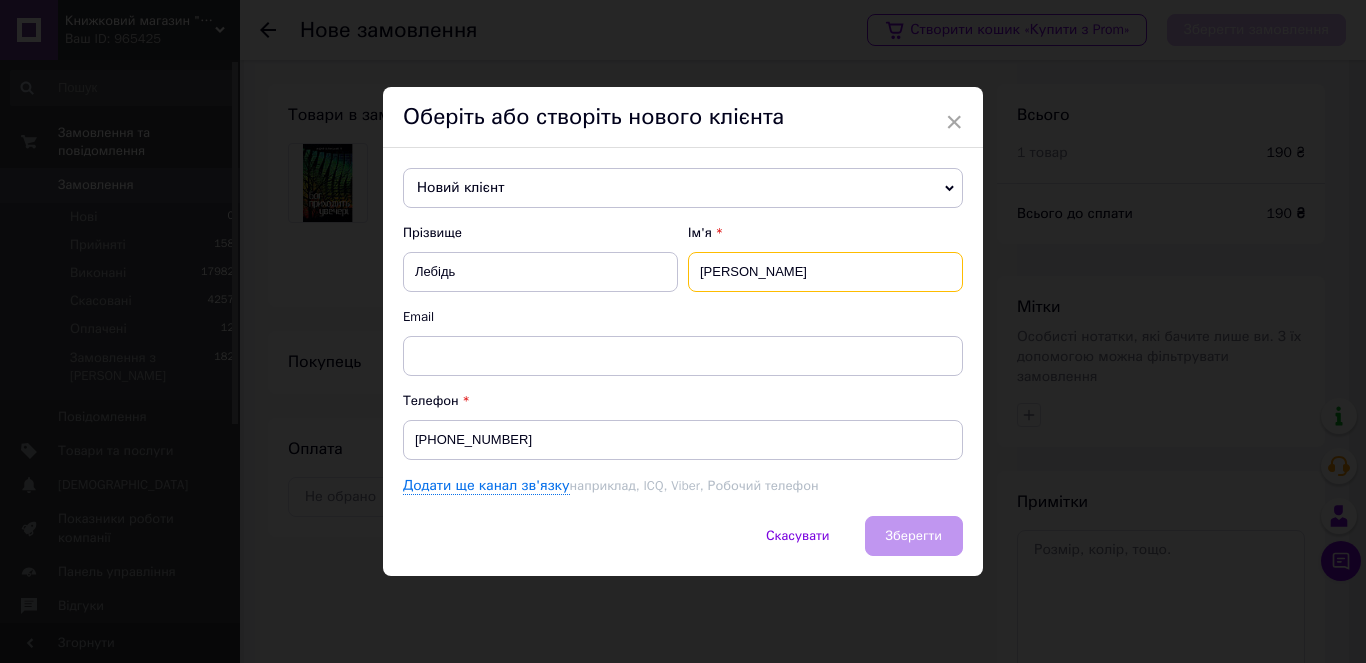 click on "[PERSON_NAME]" at bounding box center (825, 272) 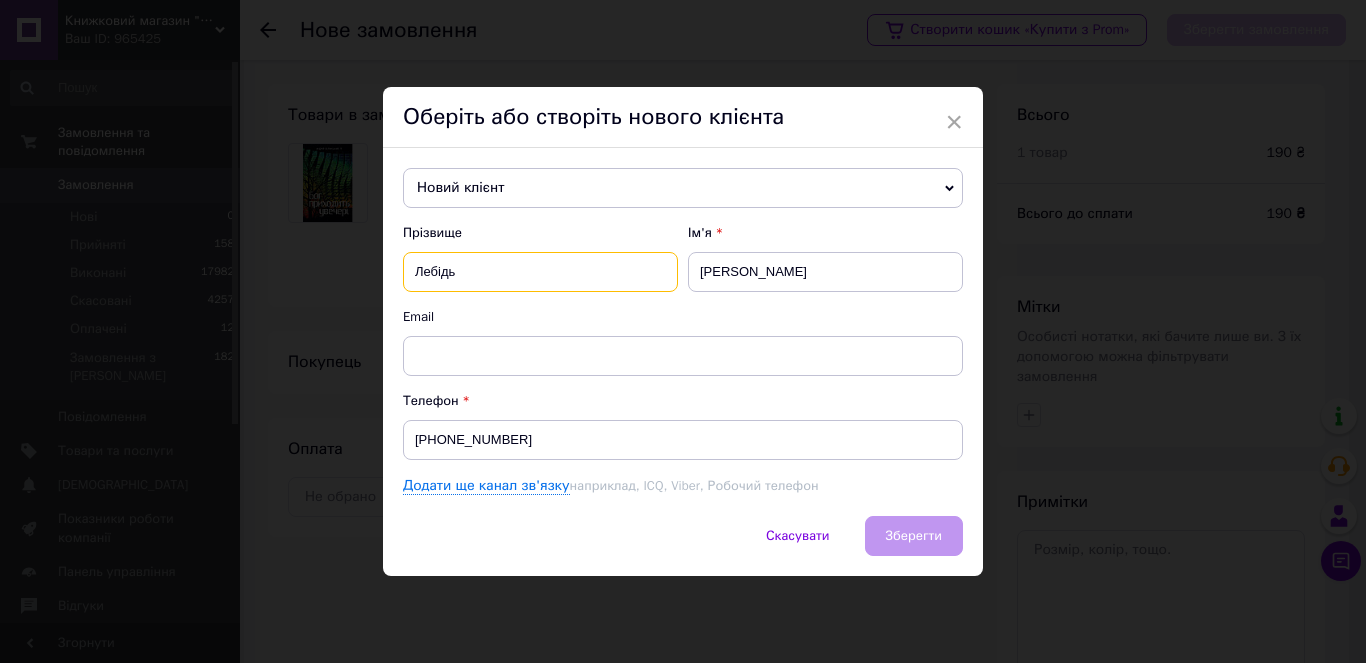 click on "Лебідь" at bounding box center [540, 272] 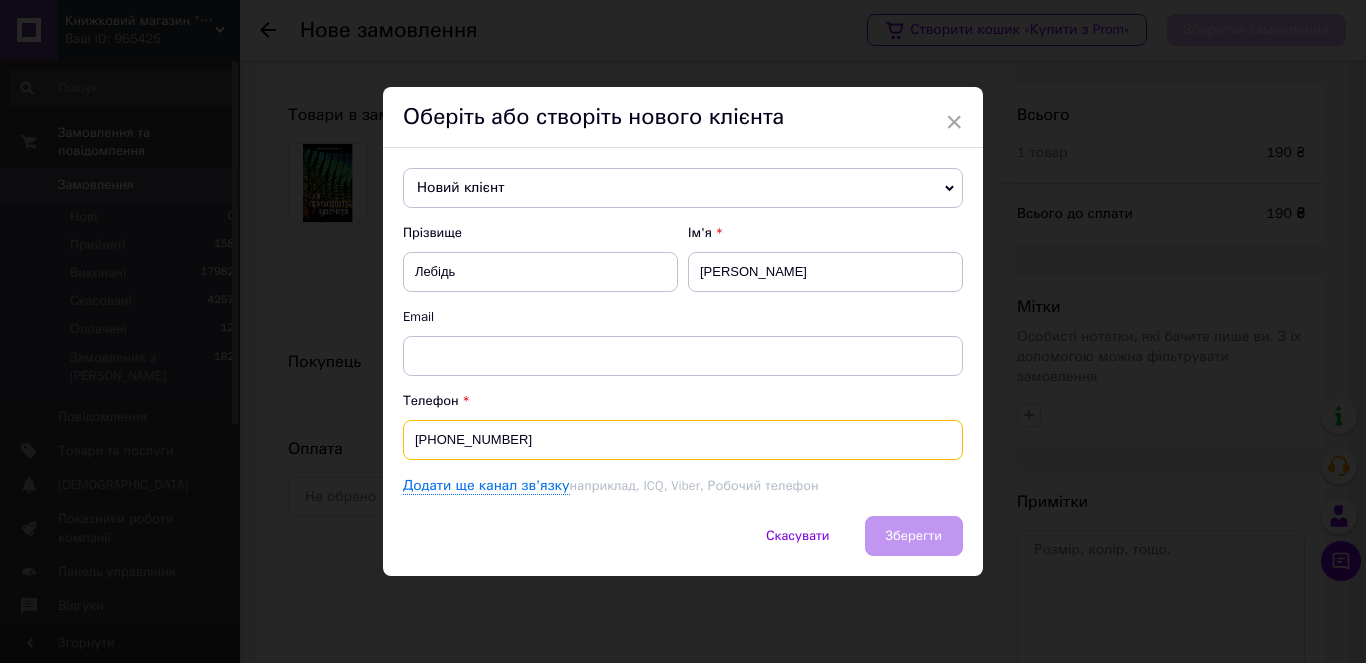 click on "[PHONE_NUMBER]" at bounding box center [683, 440] 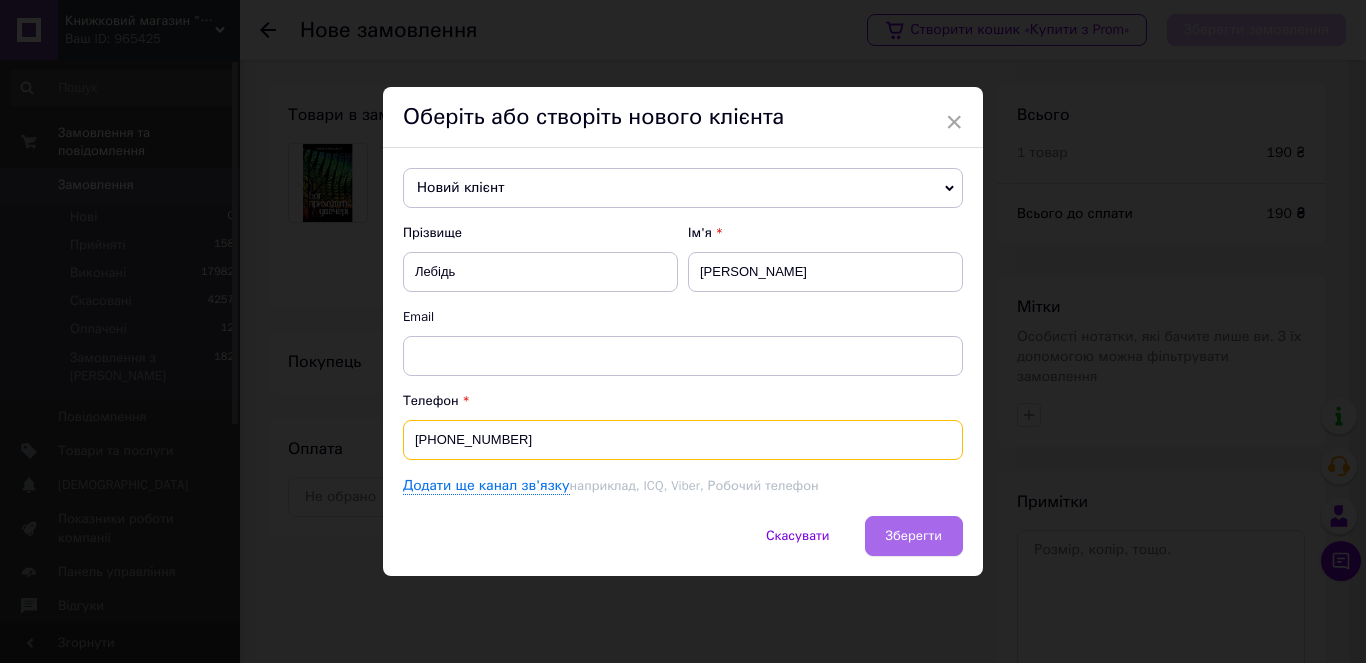 type on "[PHONE_NUMBER]" 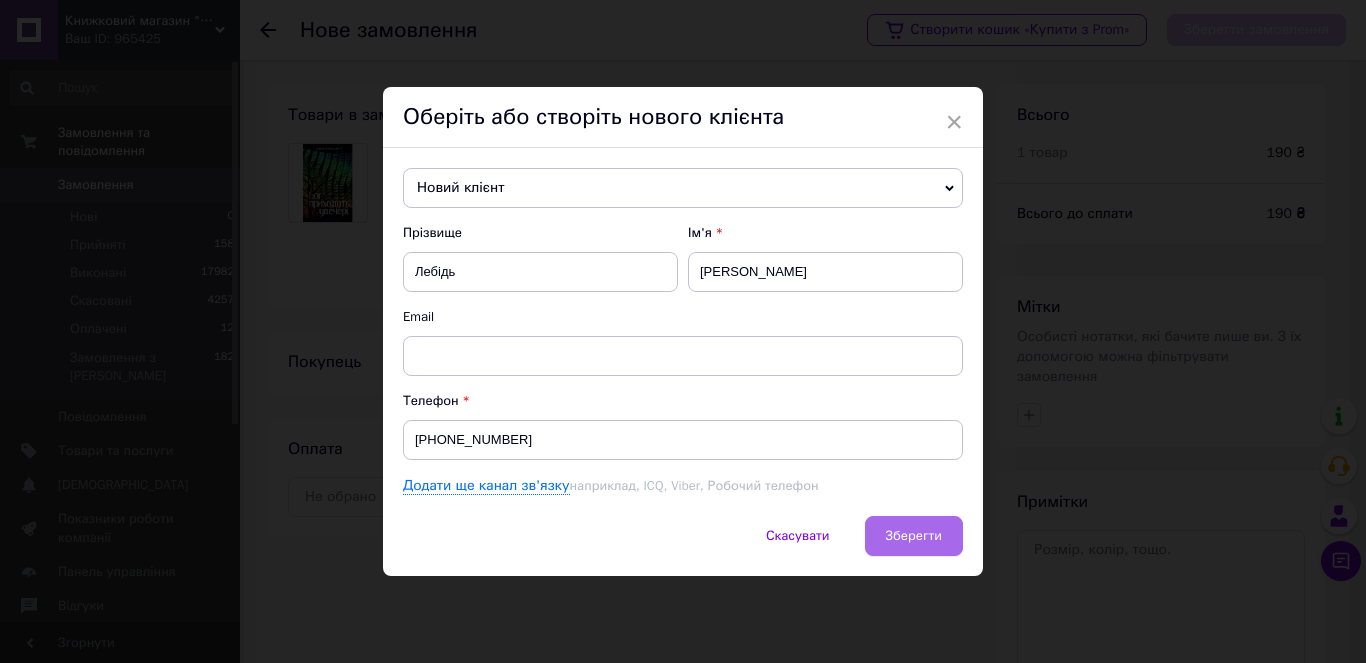 click on "Зберегти" at bounding box center (914, 535) 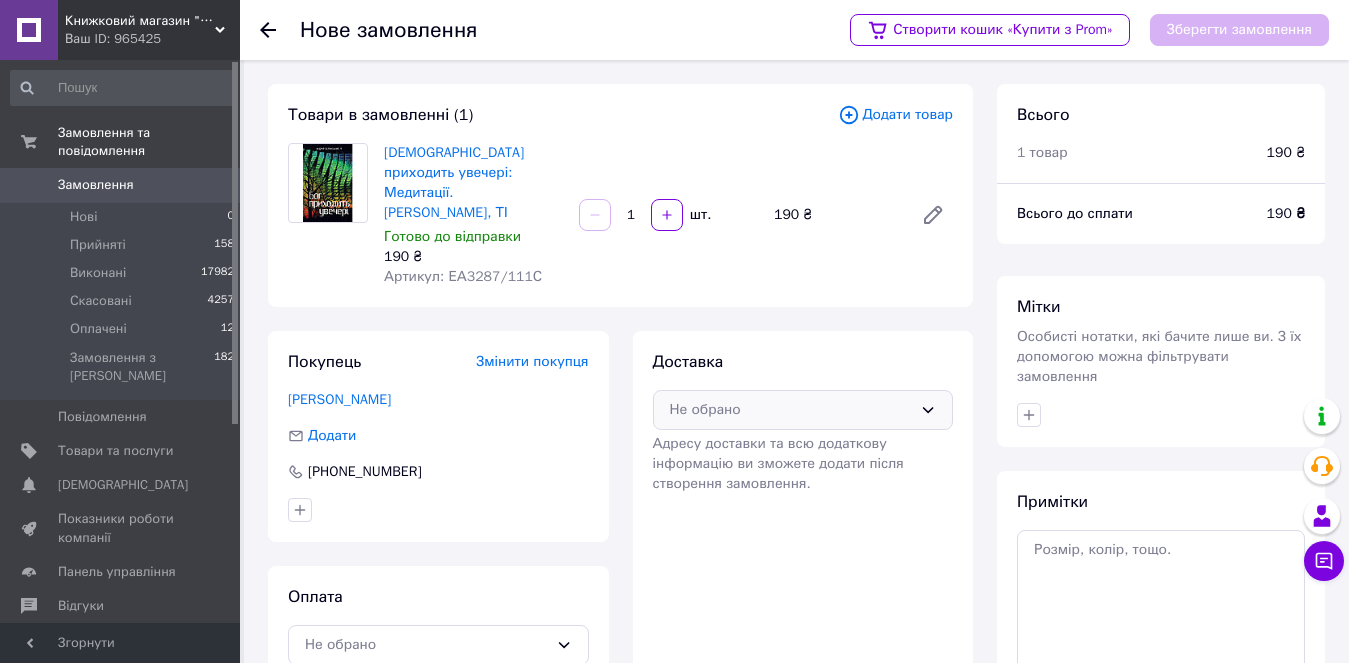 click 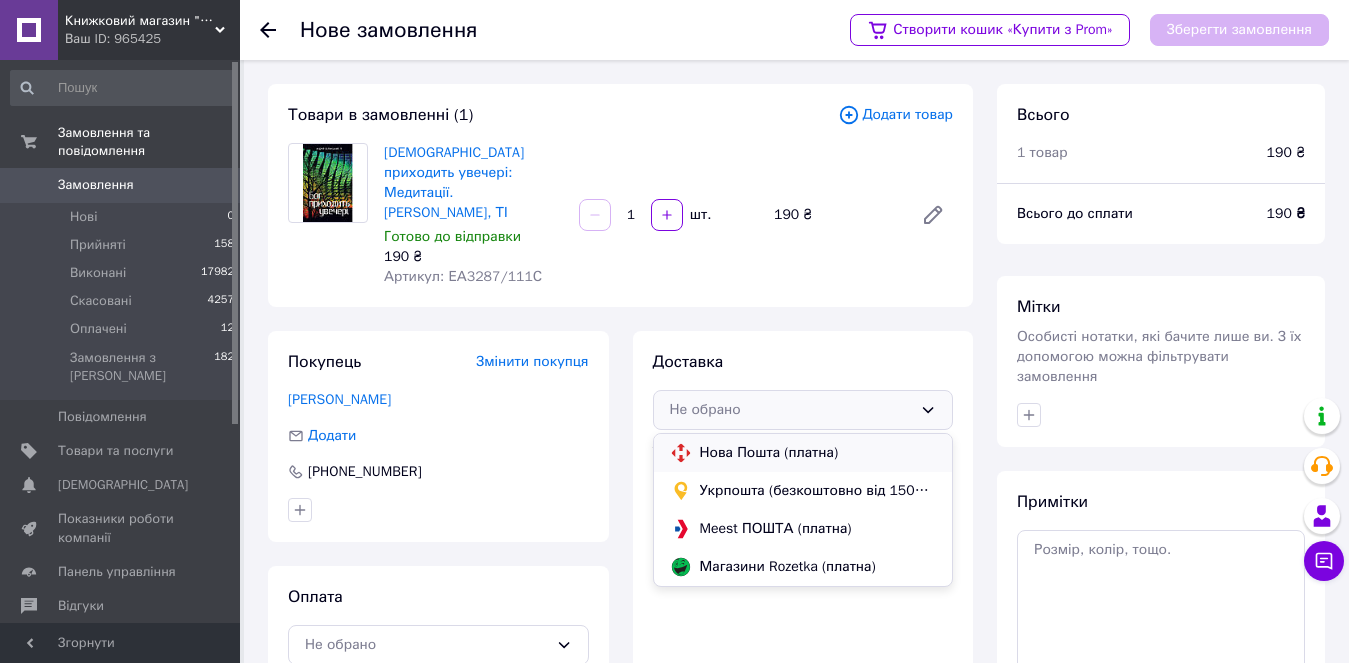 click on "Нова Пошта (платна)" at bounding box center (818, 453) 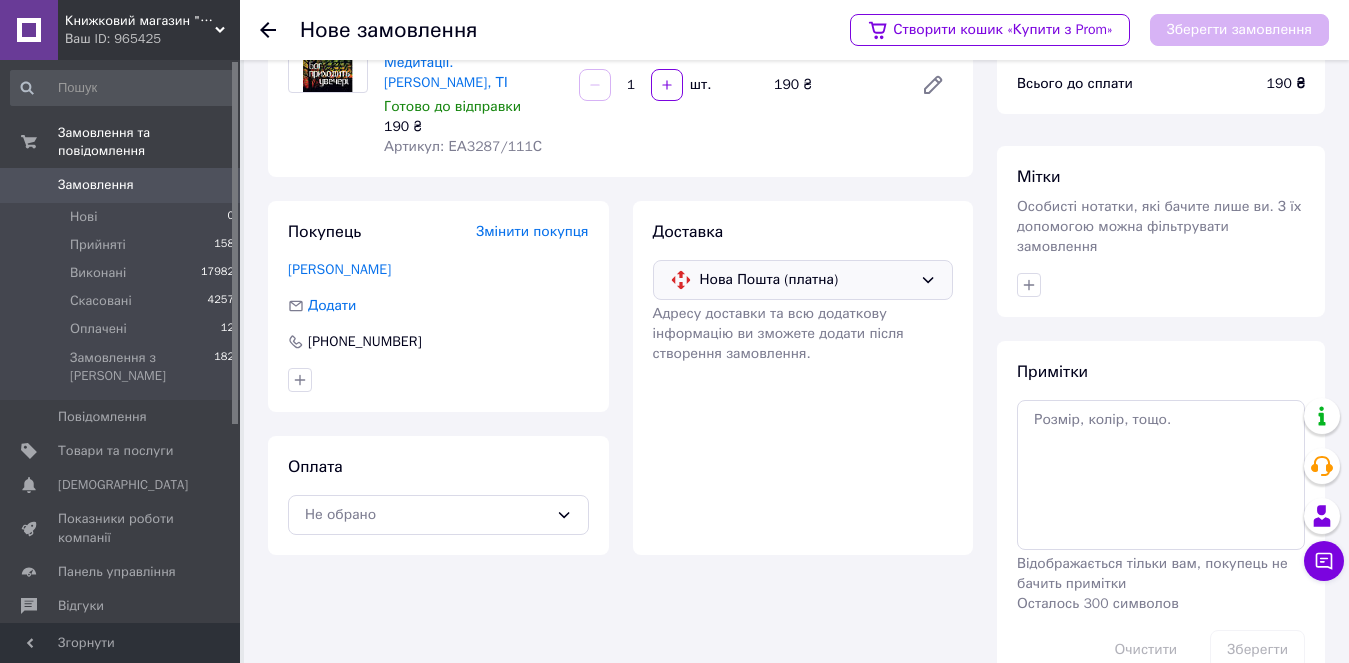 scroll, scrollTop: 161, scrollLeft: 0, axis: vertical 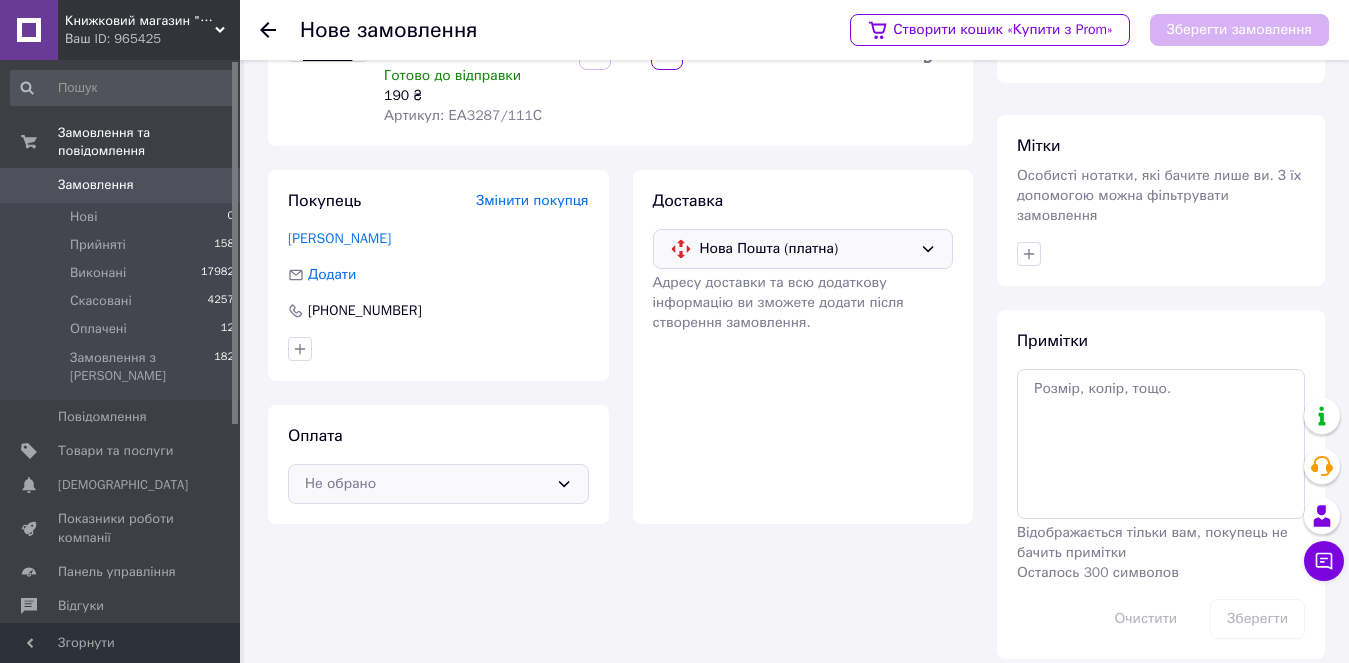 click on "Не обрано" at bounding box center [426, 484] 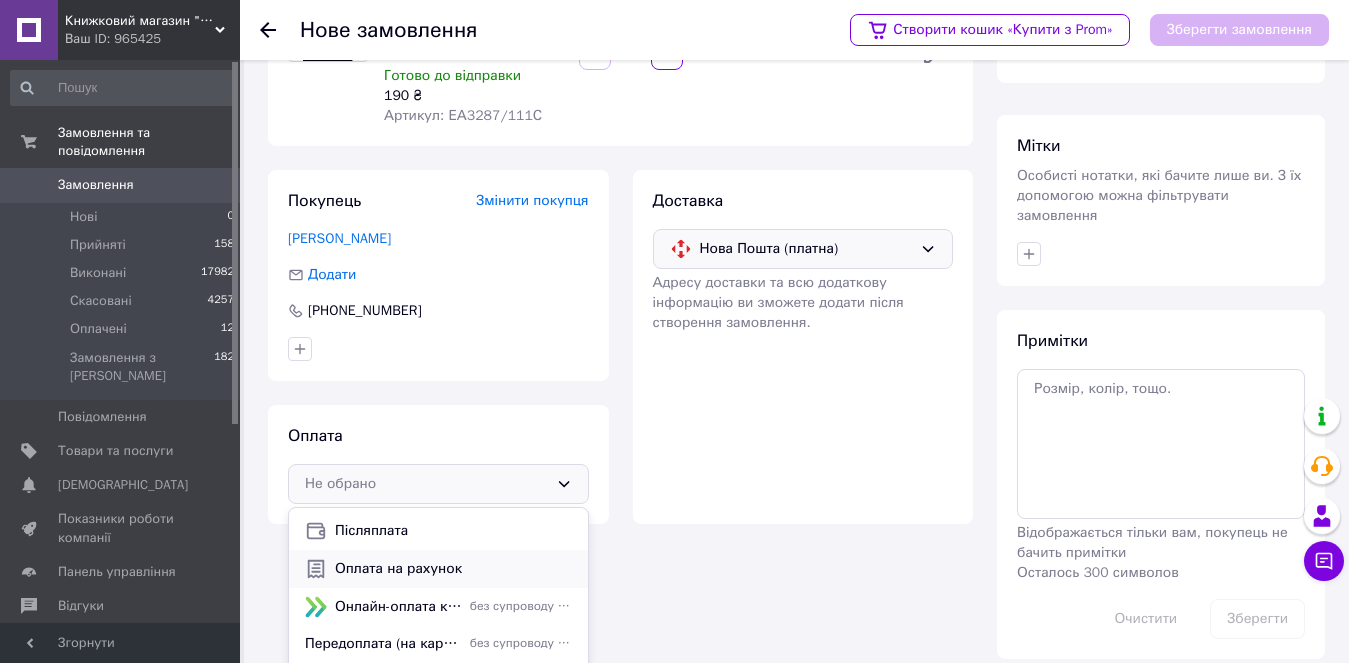 scroll, scrollTop: 52, scrollLeft: 0, axis: vertical 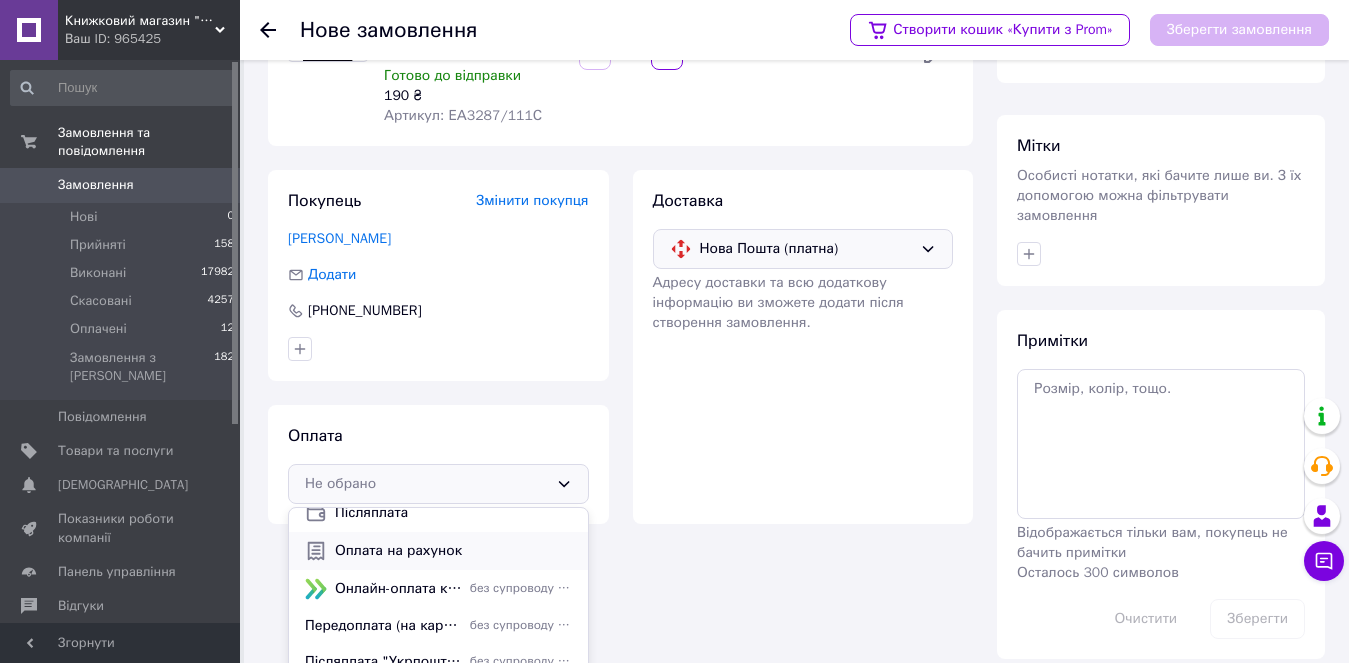 click on "Оплата на рахунок" at bounding box center [453, 551] 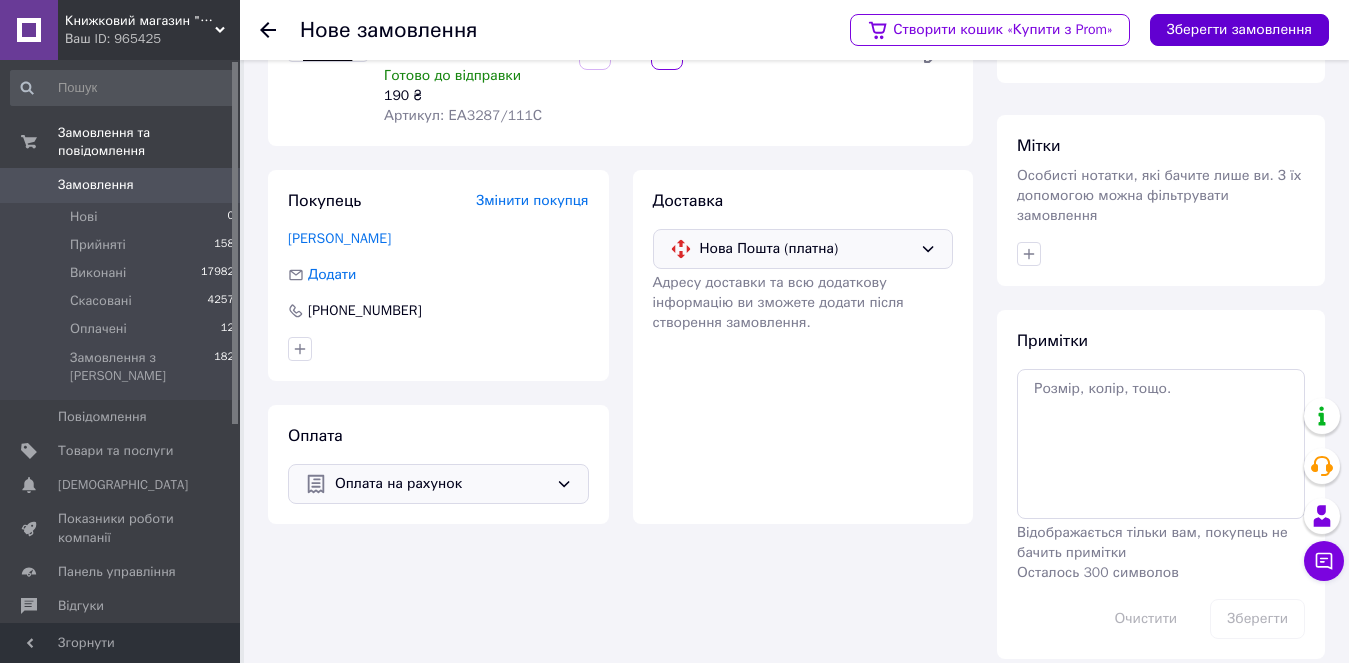 click on "Зберегти замовлення" at bounding box center (1239, 30) 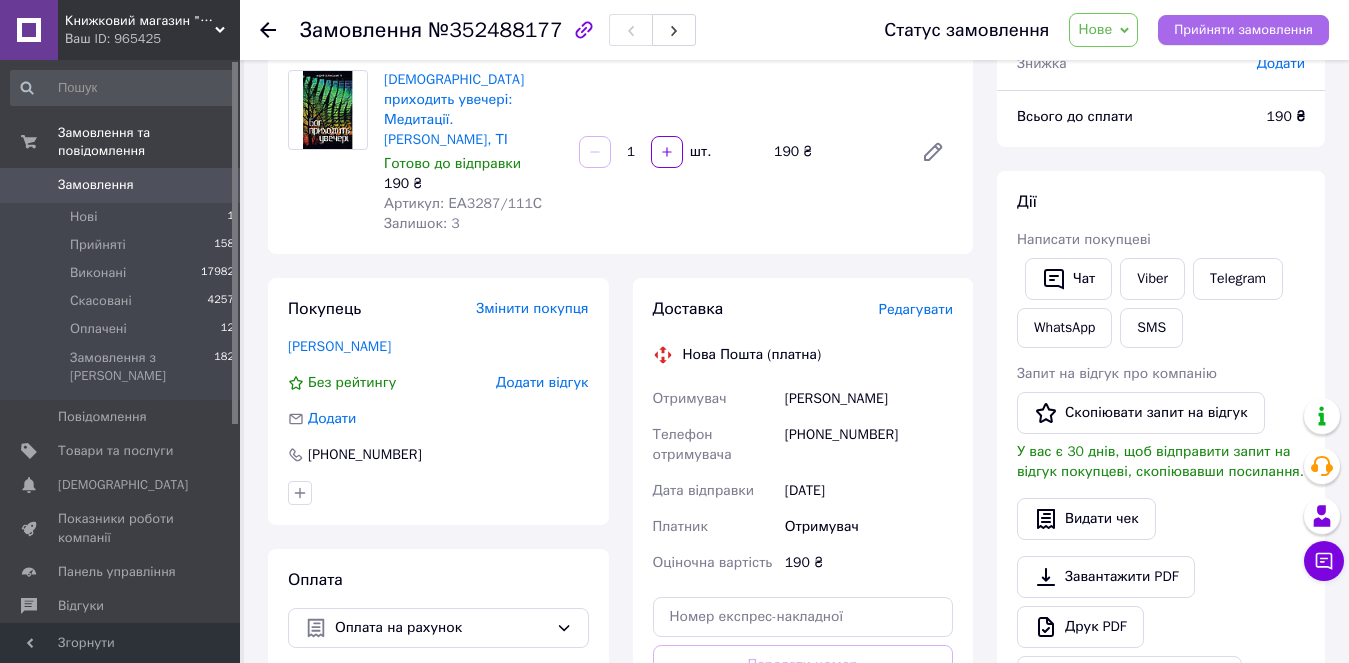 click on "Прийняти замовлення" at bounding box center [1243, 30] 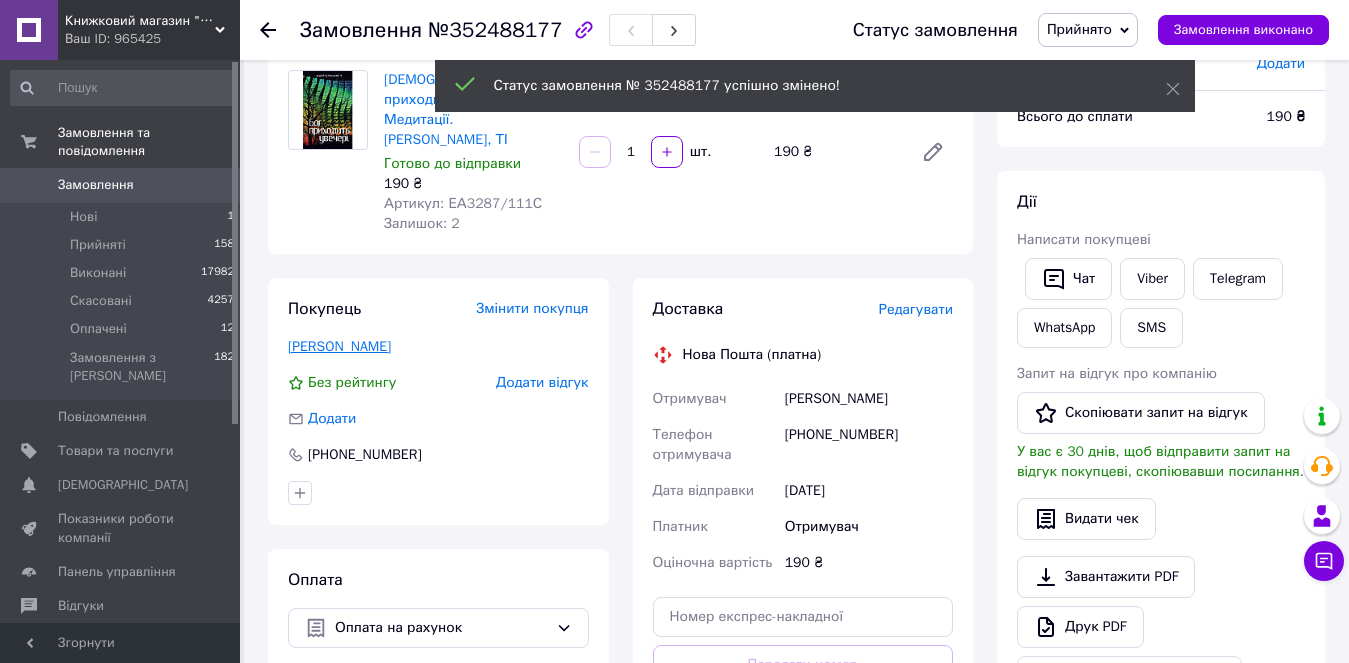 click on "[PERSON_NAME]" at bounding box center [339, 346] 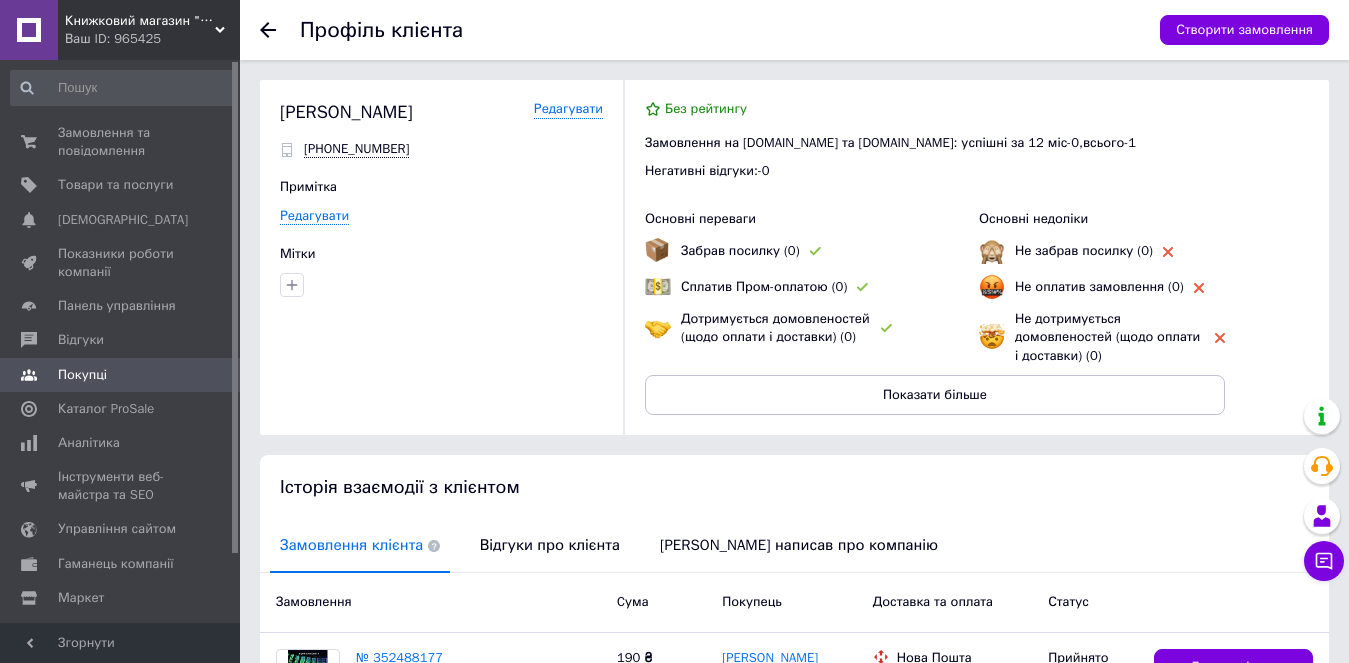 click 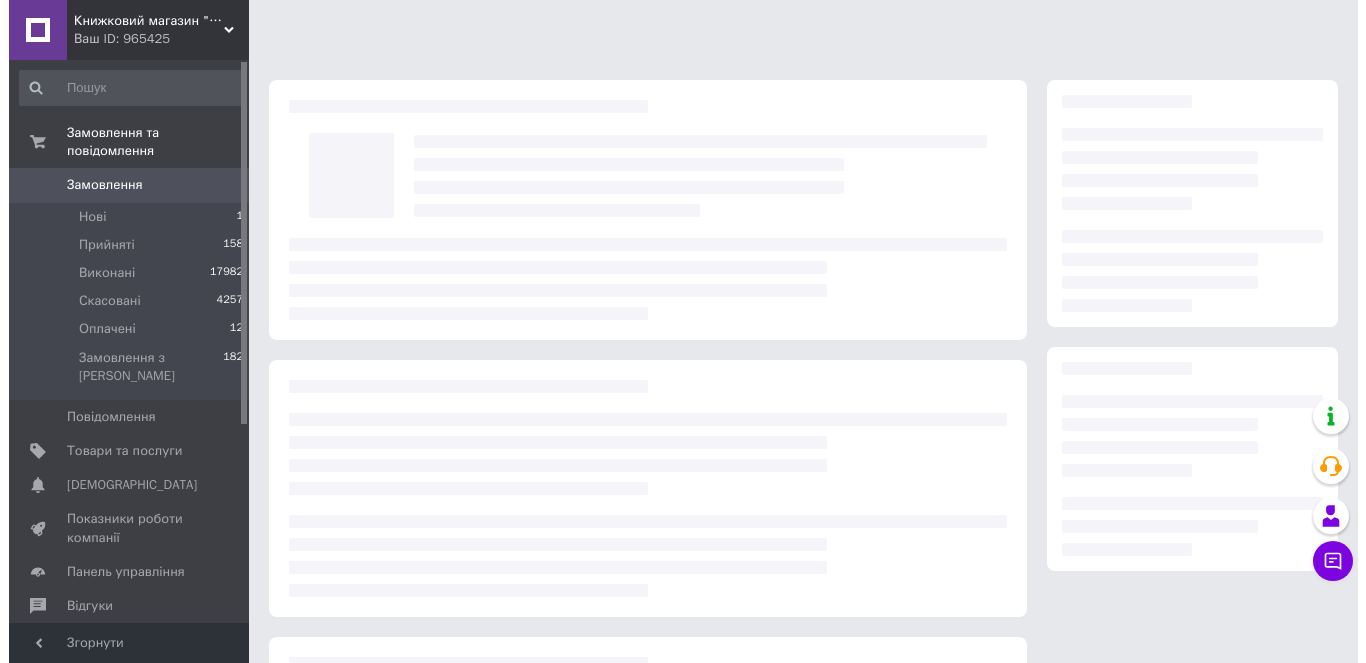 scroll, scrollTop: 161, scrollLeft: 0, axis: vertical 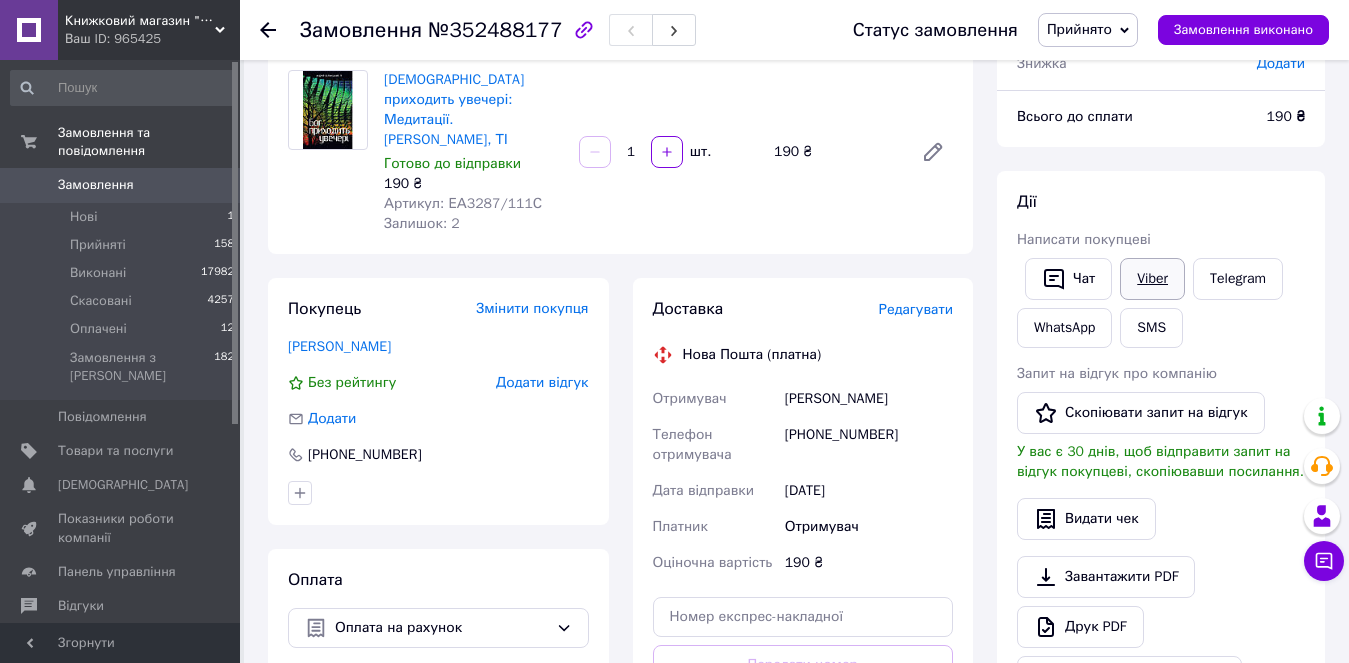 click on "Viber" at bounding box center [1152, 279] 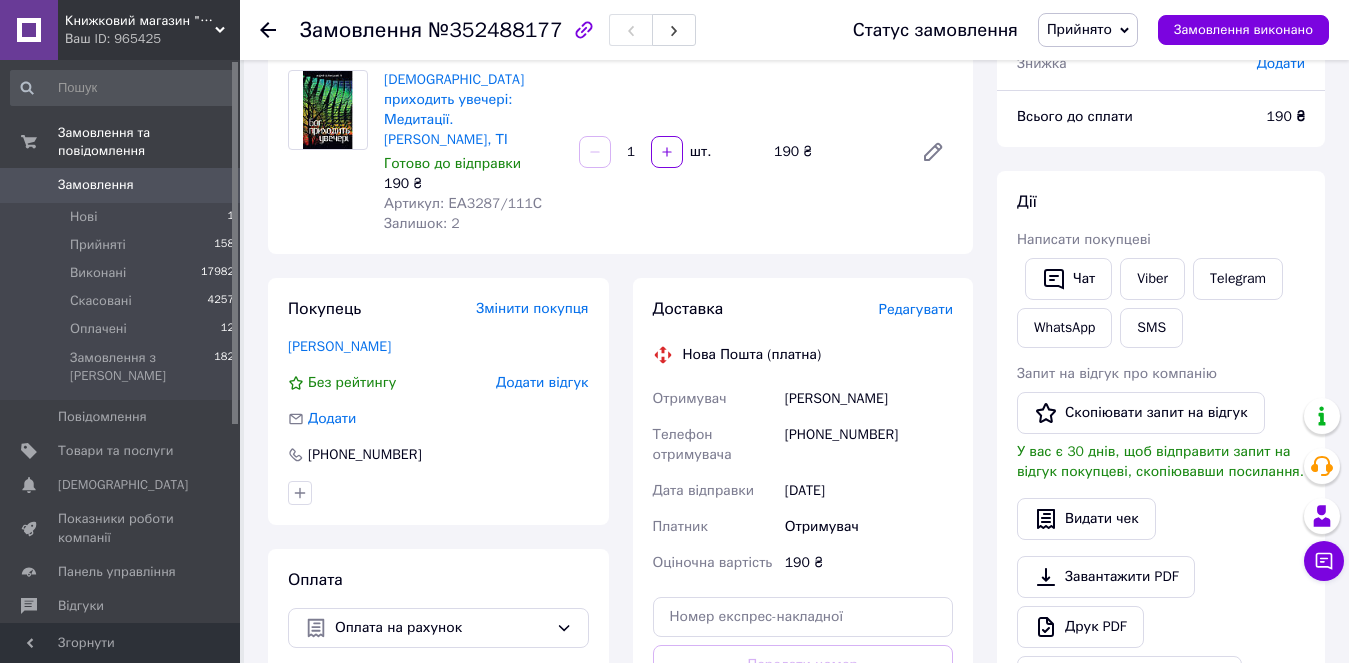 click on "[DATE]" at bounding box center [869, 491] 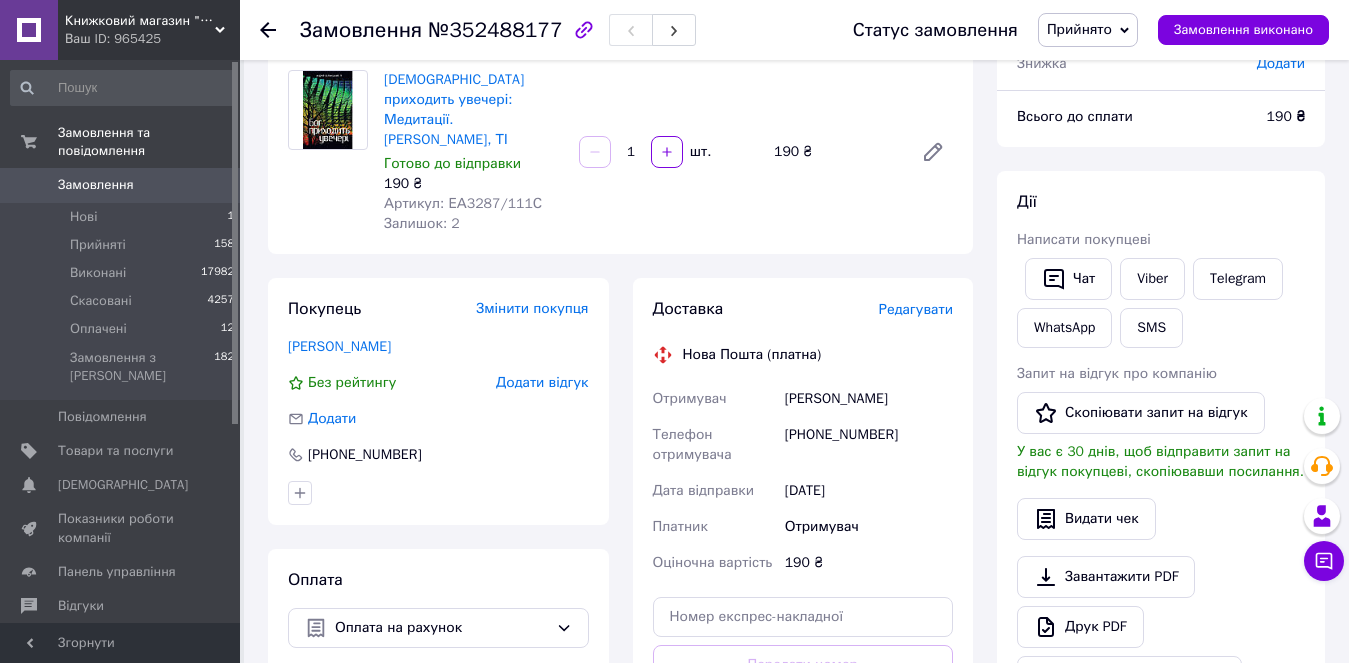 click on "Редагувати" at bounding box center (916, 309) 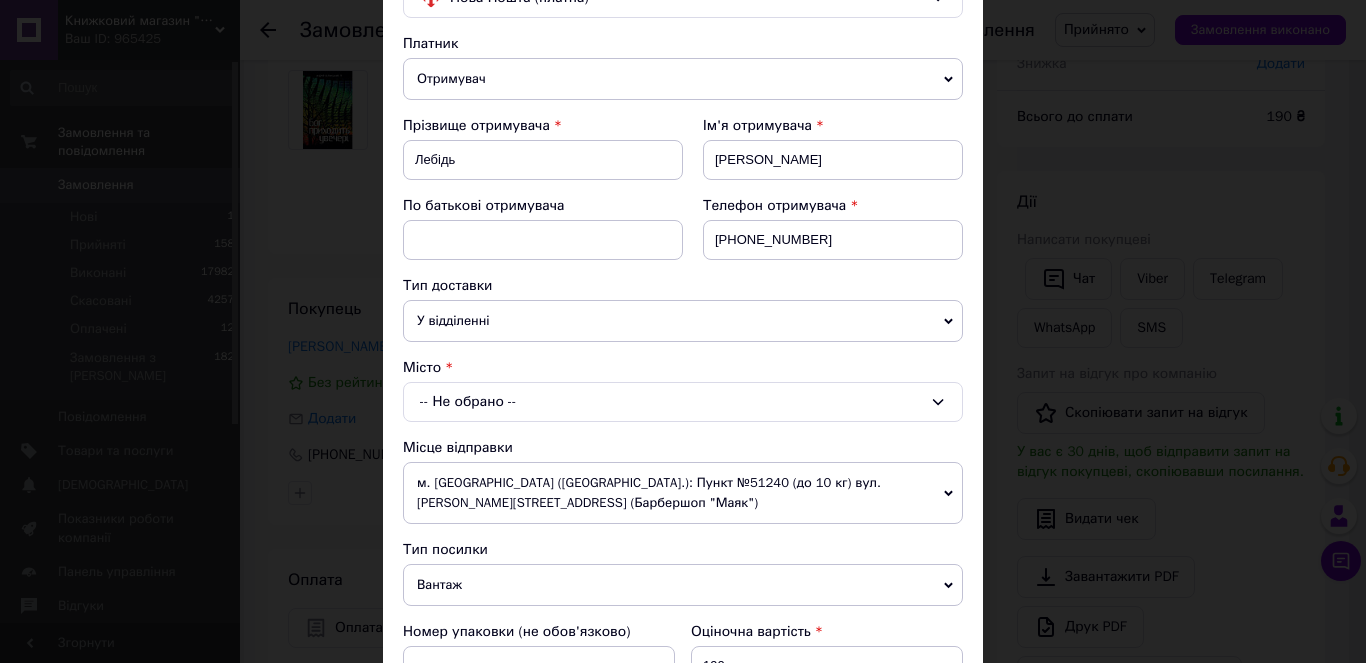 scroll, scrollTop: 200, scrollLeft: 0, axis: vertical 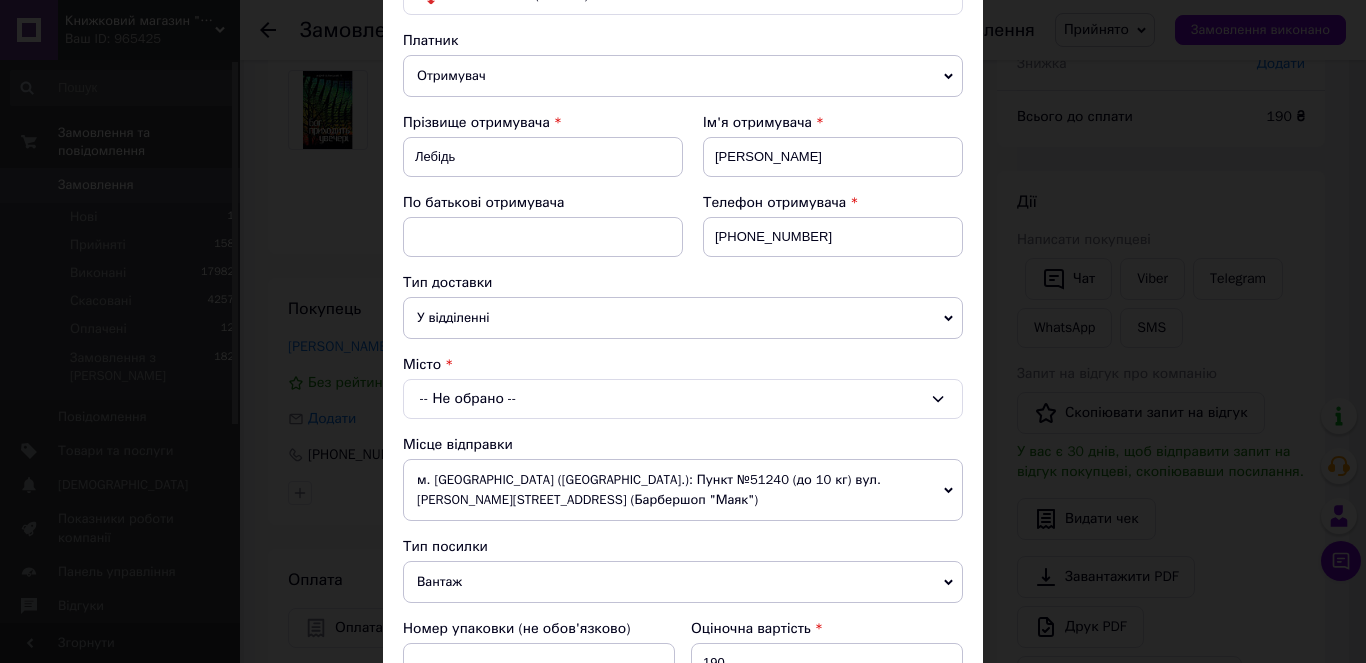 click on "-- Не обрано --" at bounding box center [683, 399] 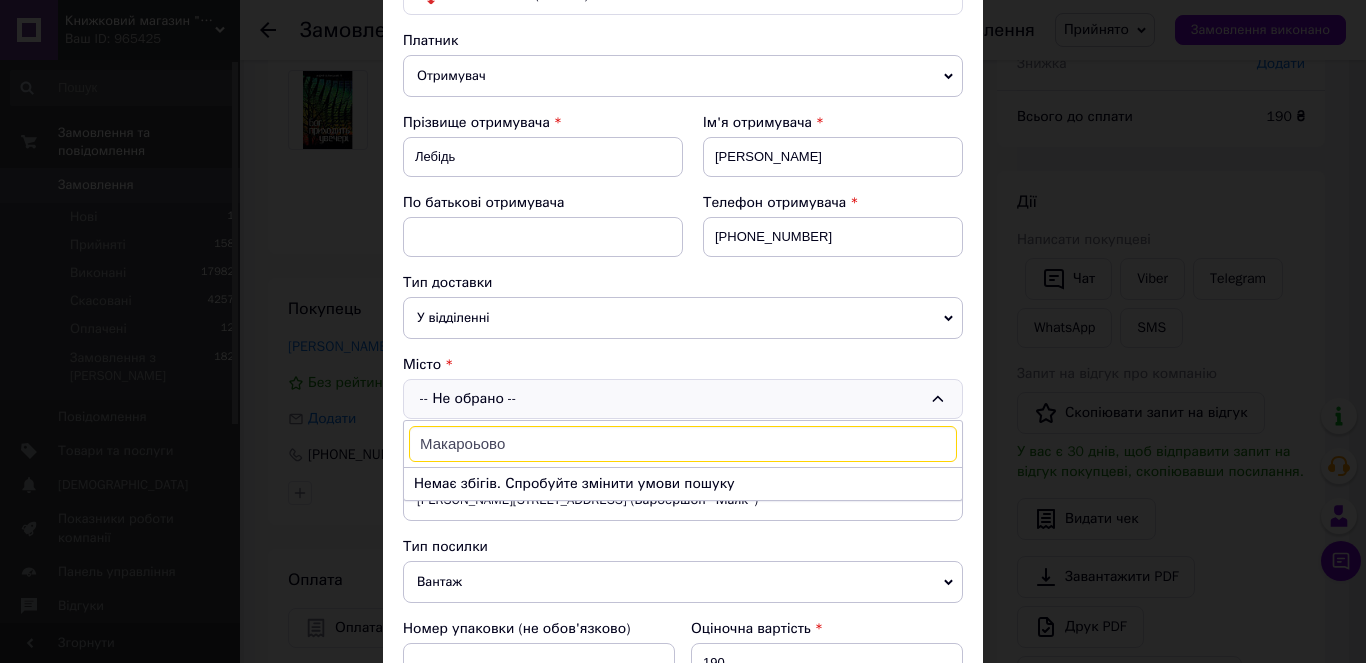 click on "Макароьово" at bounding box center (683, 444) 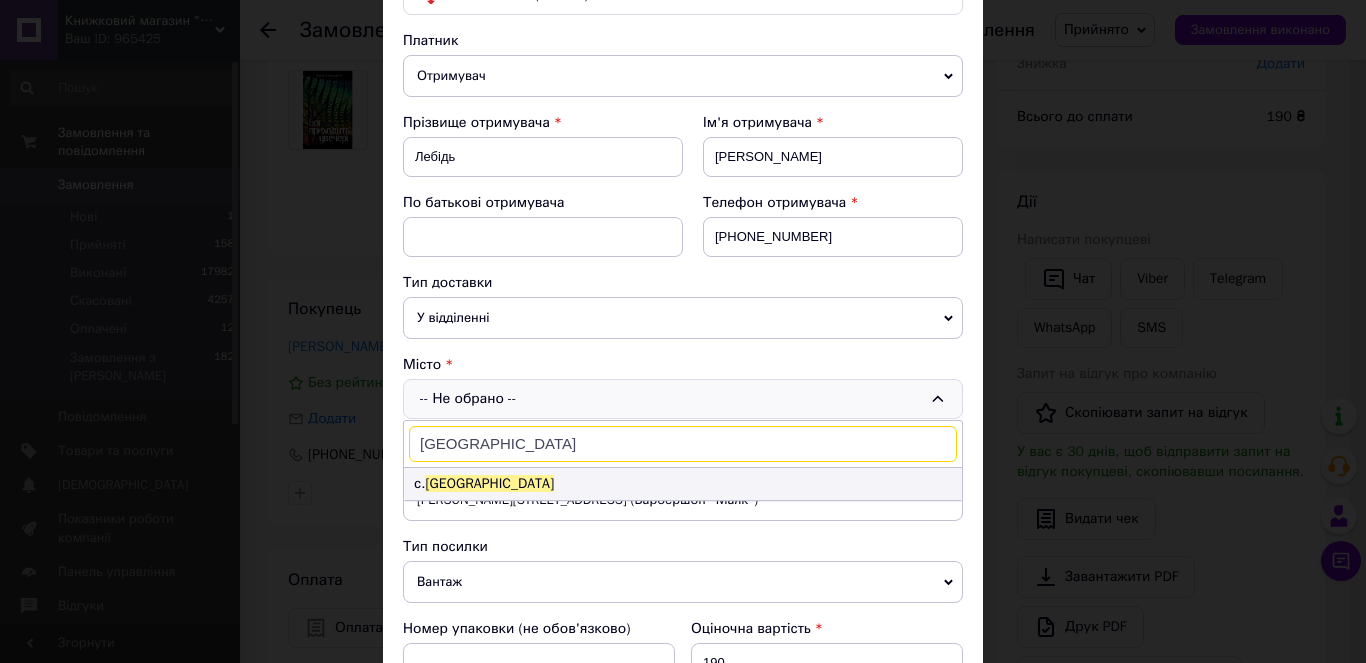 type on "[GEOGRAPHIC_DATA]" 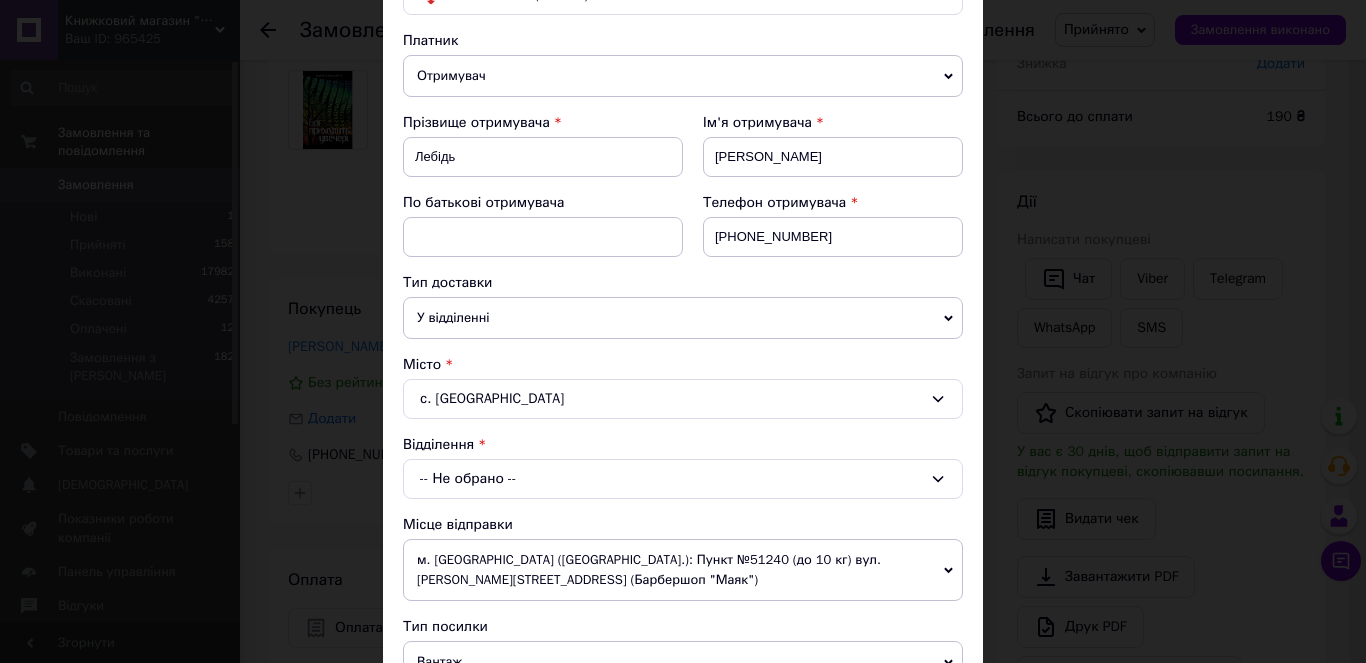 click on "-- Не обрано --" at bounding box center (683, 479) 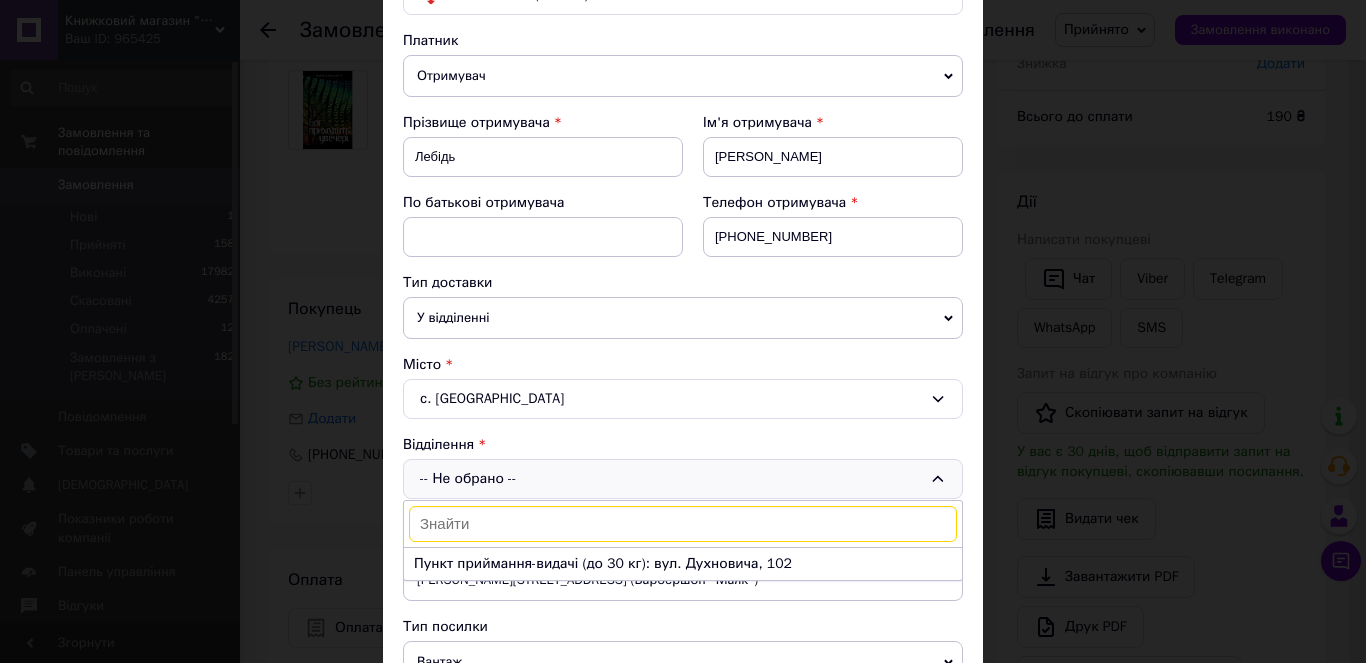 click on "-- Не обрано -- Пункт приймання-видачі (до 30 кг): вул. Духновича, 102" at bounding box center (683, 479) 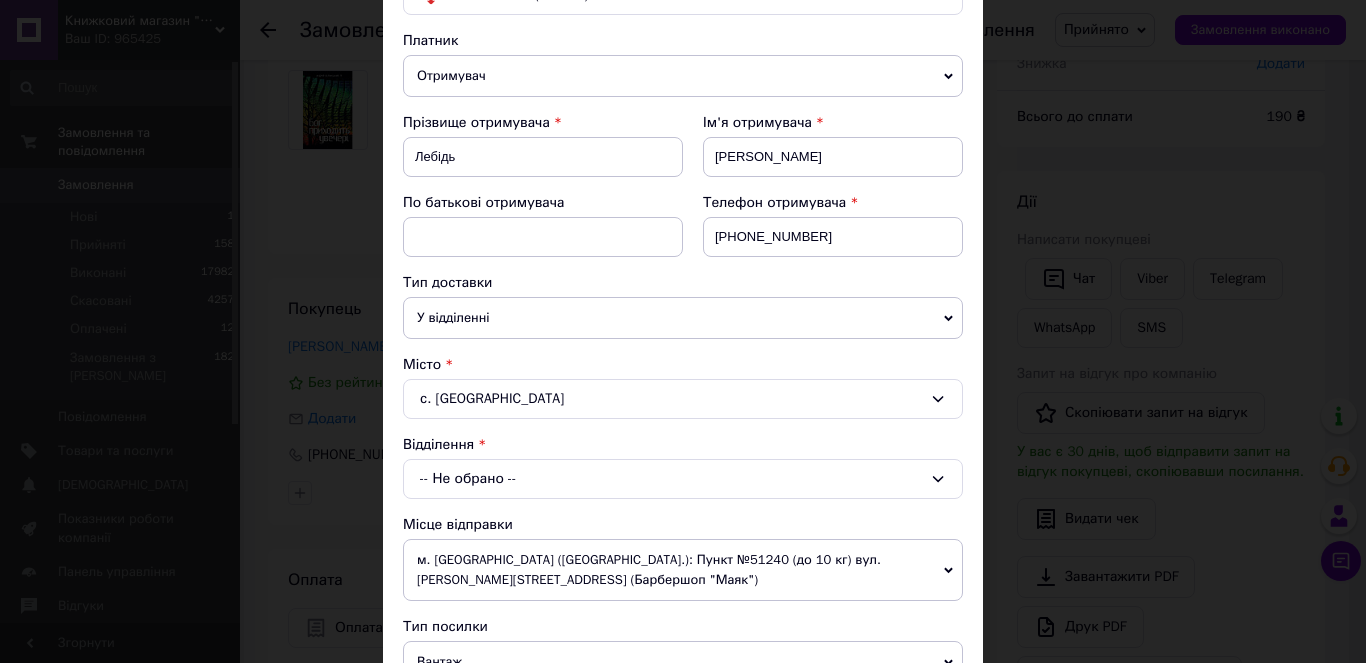click on "-- Не обрано --" at bounding box center [683, 479] 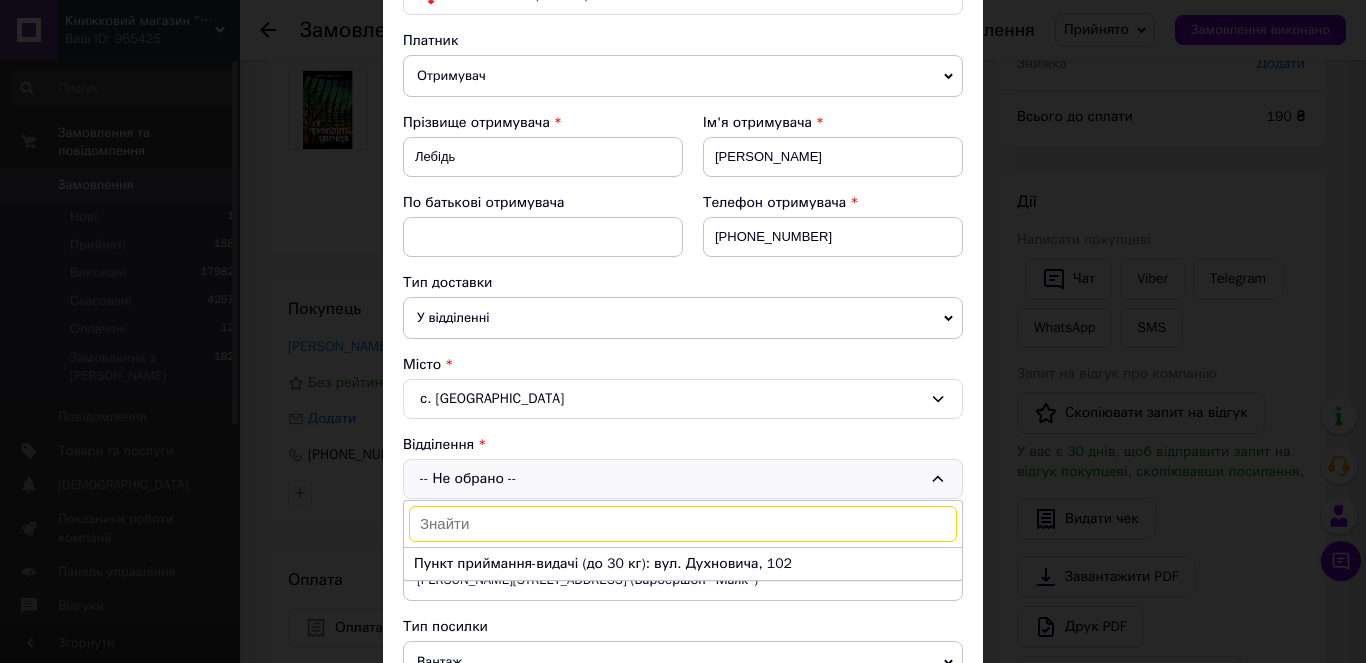 click on "с. [GEOGRAPHIC_DATA]" at bounding box center (683, 399) 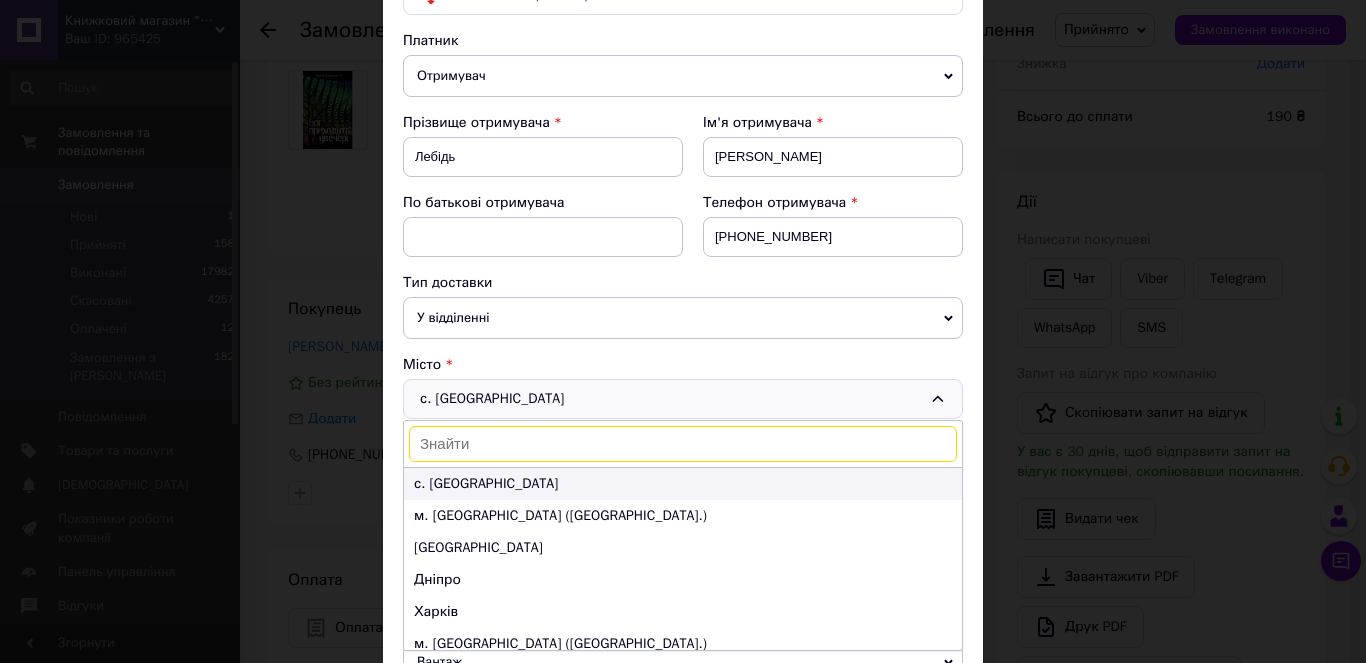 click on "с. [GEOGRAPHIC_DATA]" at bounding box center (486, 483) 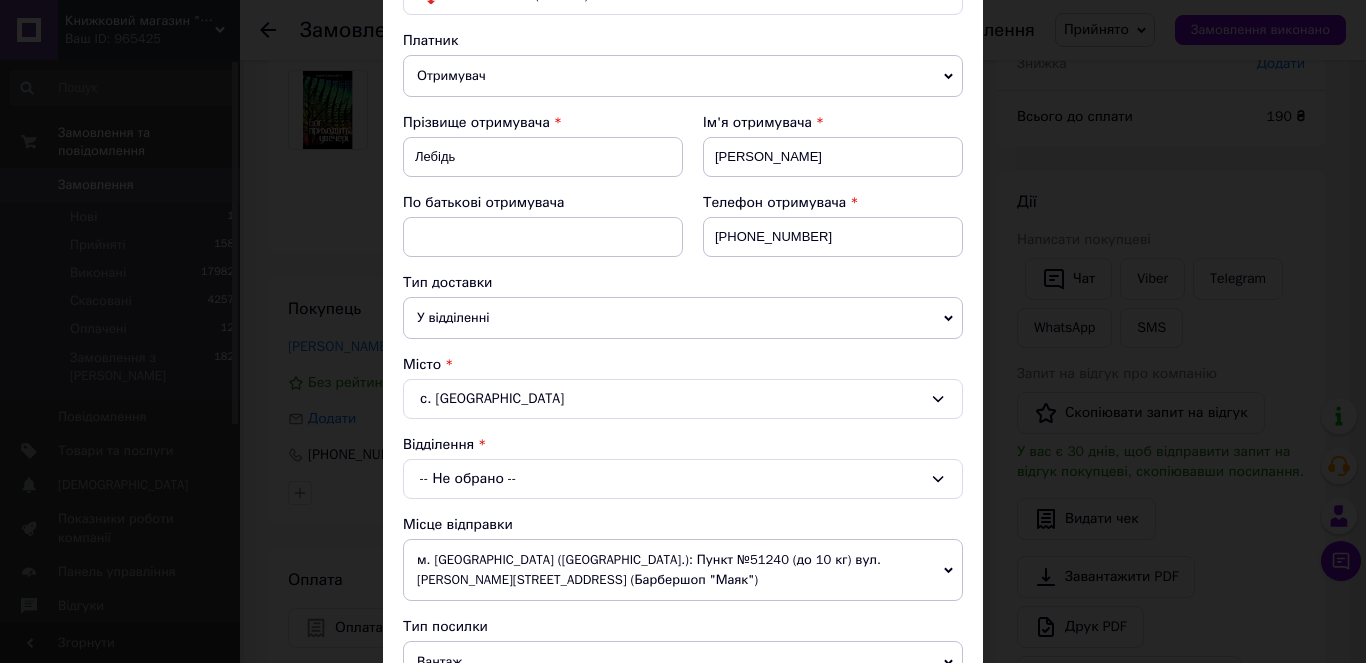 click 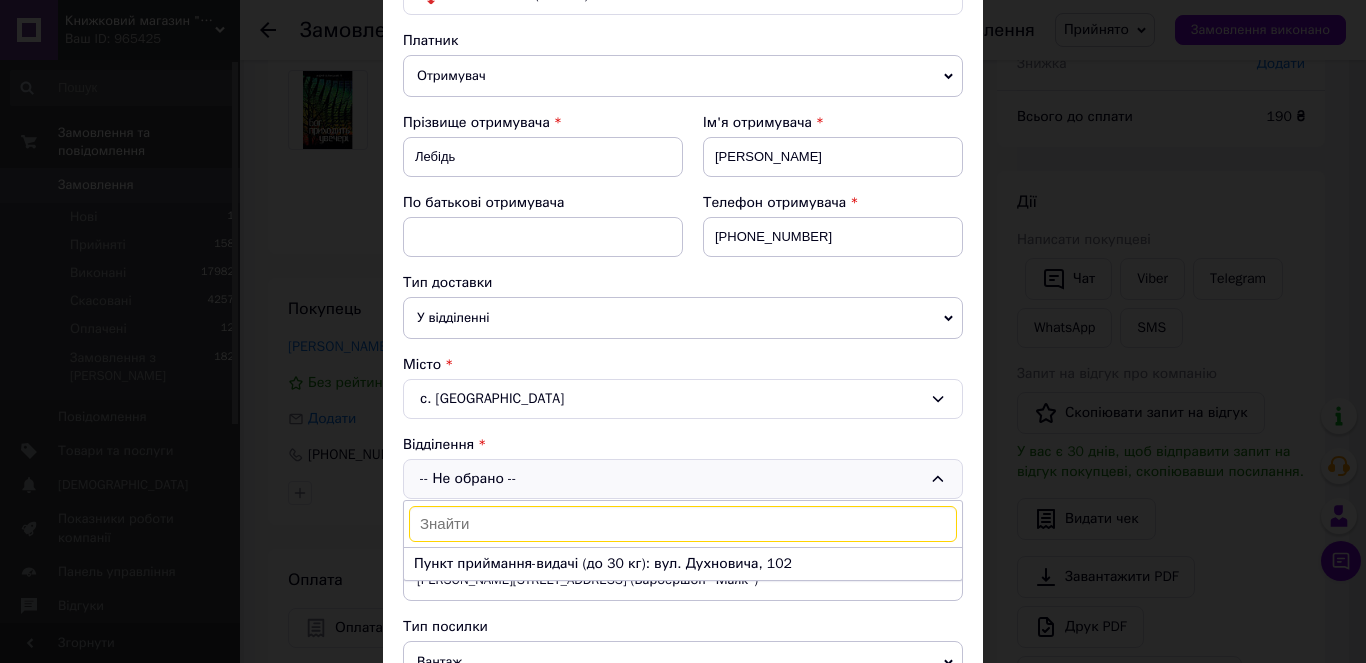 click 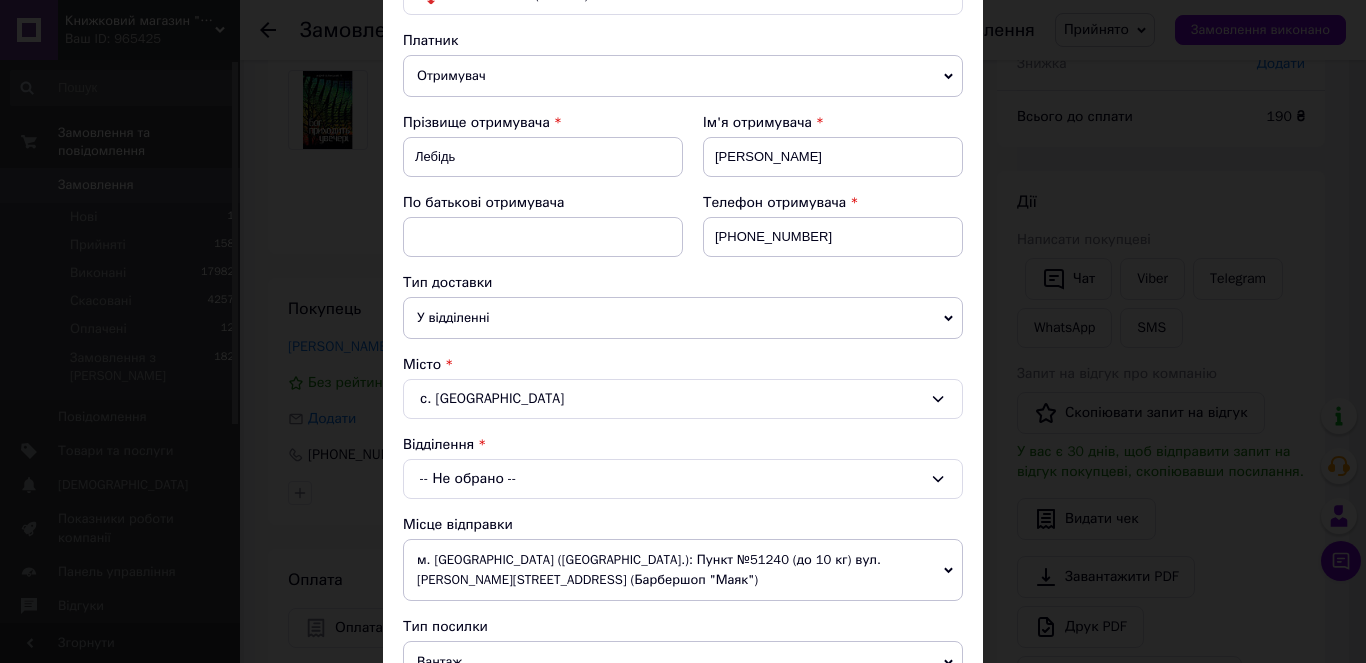 click on "-- Не обрано --" at bounding box center (683, 479) 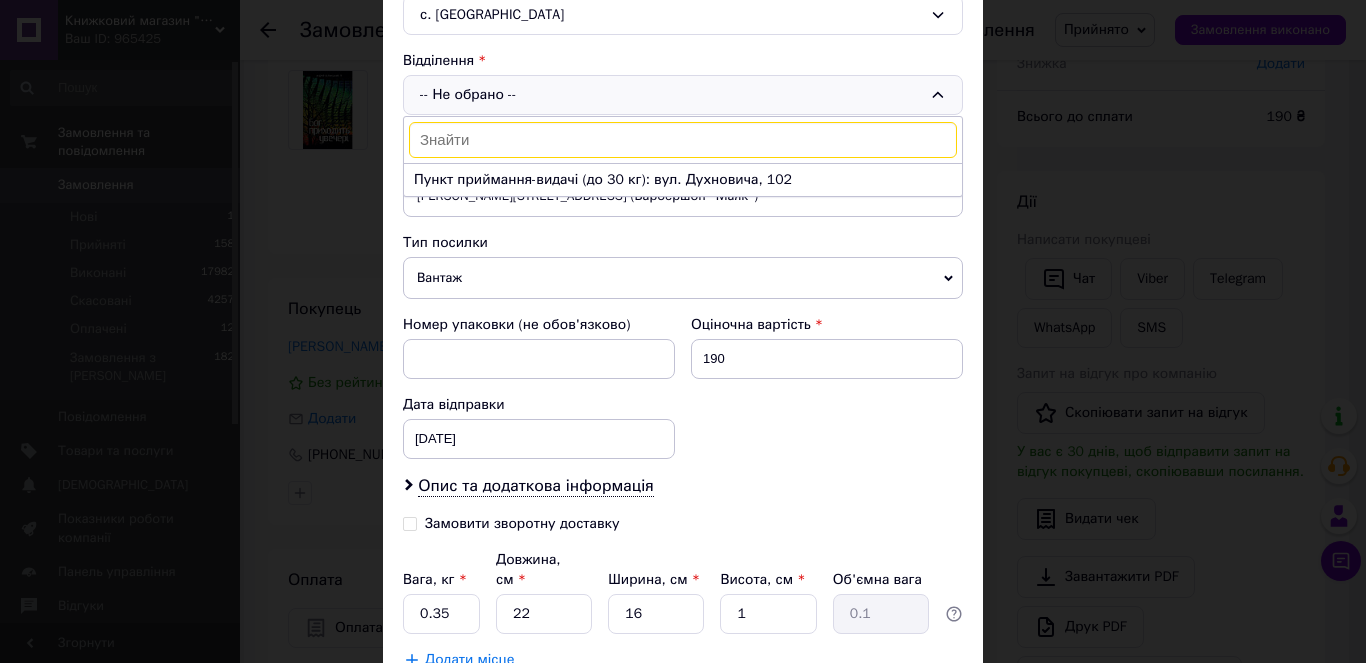 scroll, scrollTop: 721, scrollLeft: 0, axis: vertical 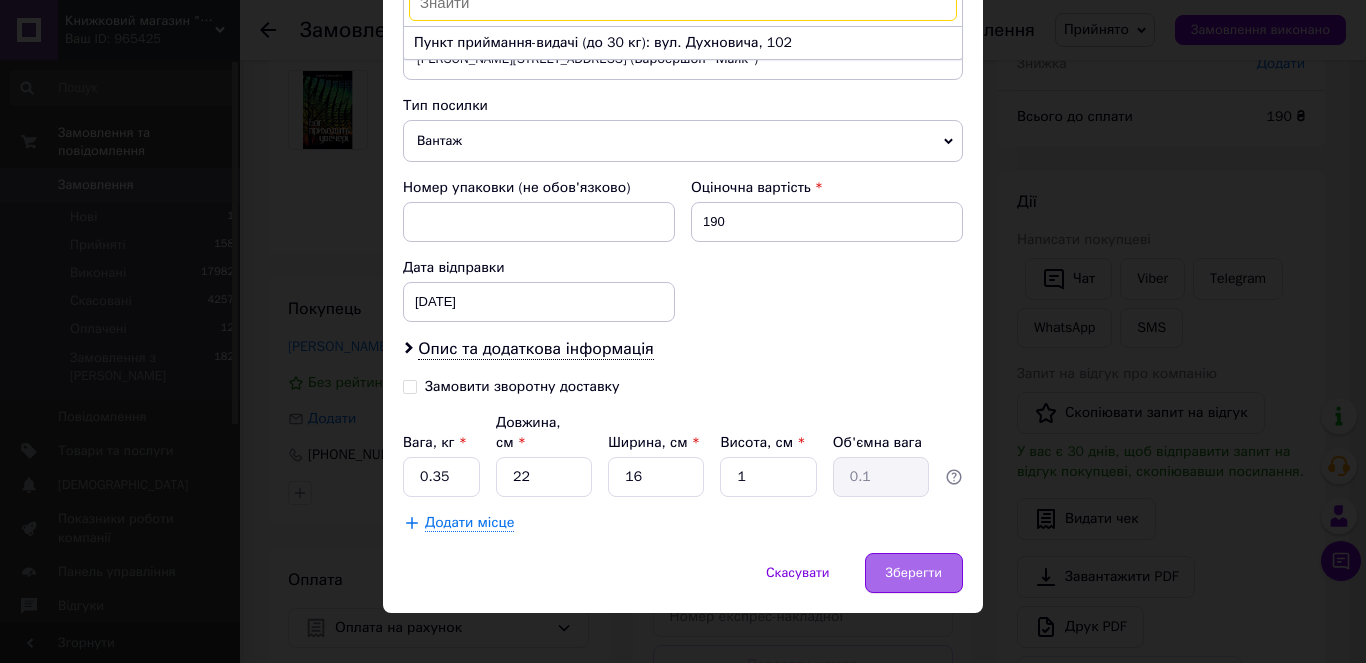 click on "Зберегти" at bounding box center (914, 573) 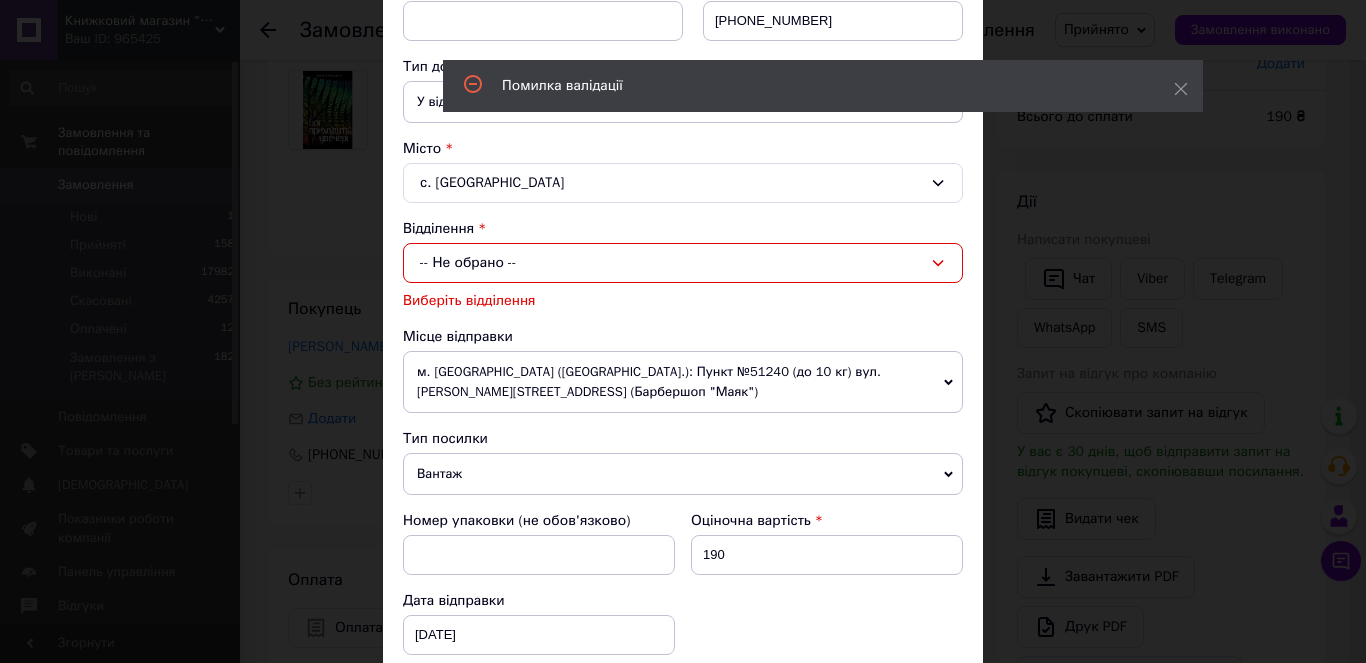 scroll, scrollTop: 306, scrollLeft: 0, axis: vertical 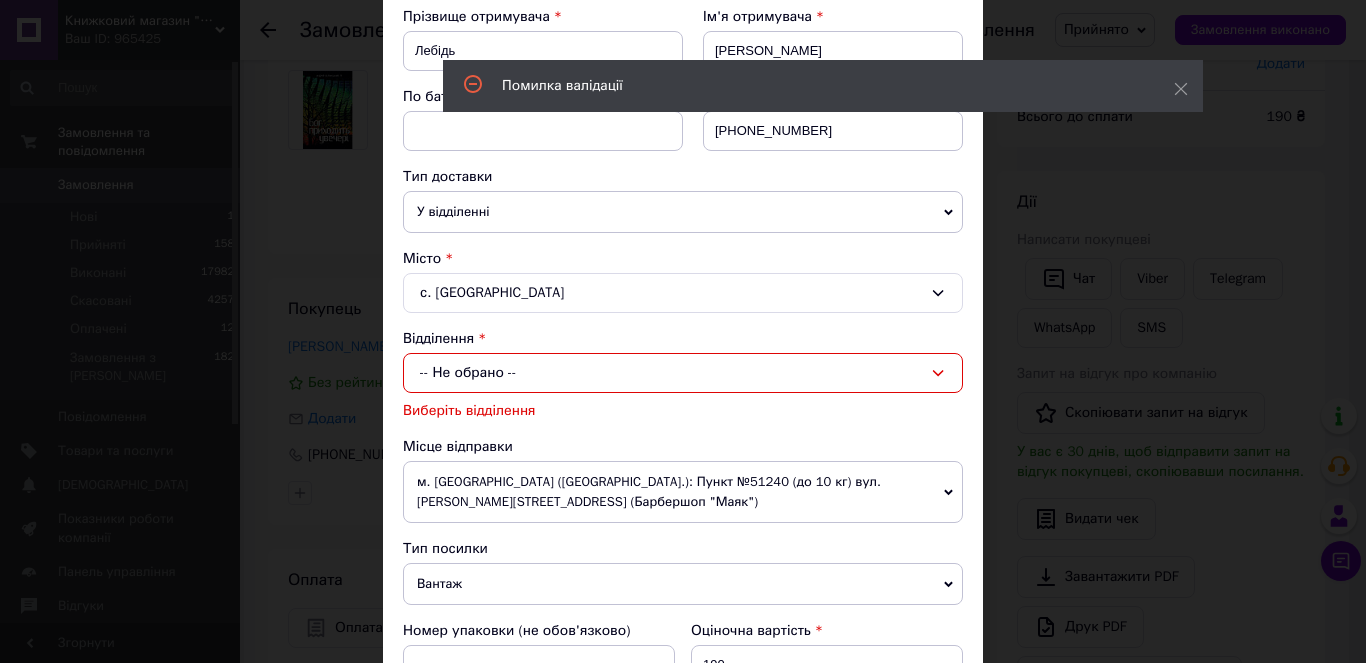 click on "-- Не обрано --" at bounding box center (683, 373) 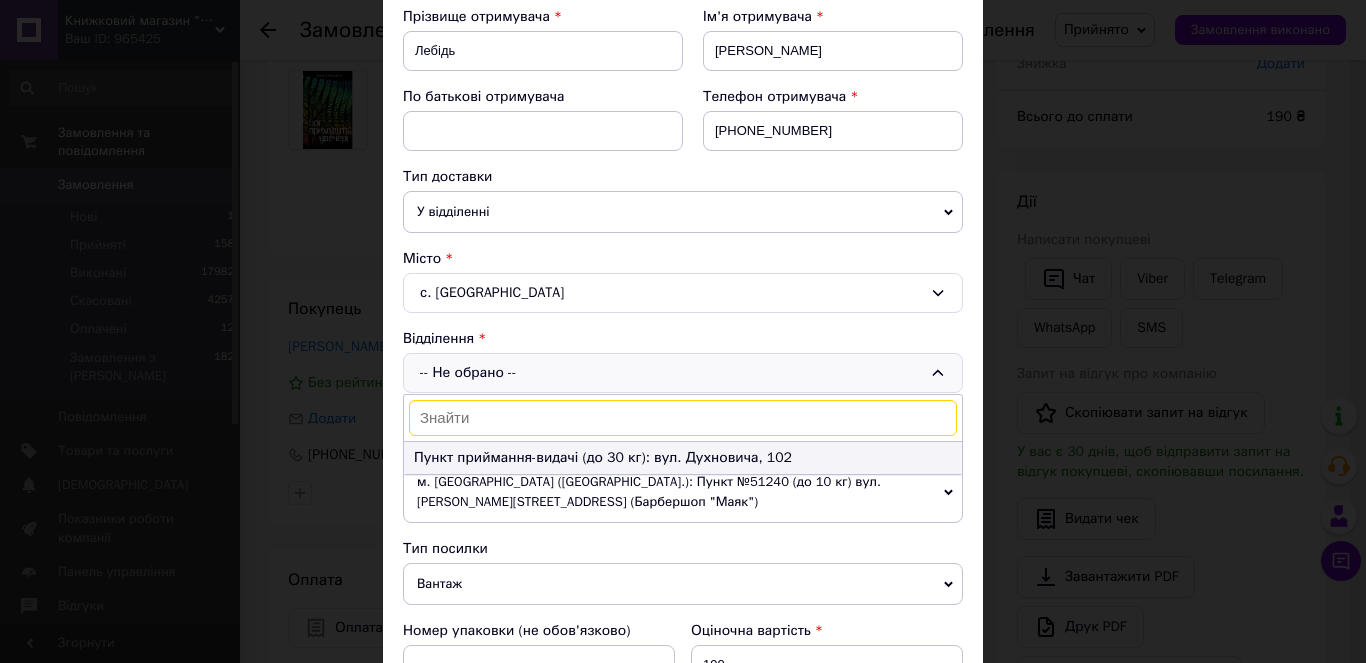 click on "Пункт приймання-видачі (до 30 кг): вул. Духновича, 102" at bounding box center [683, 458] 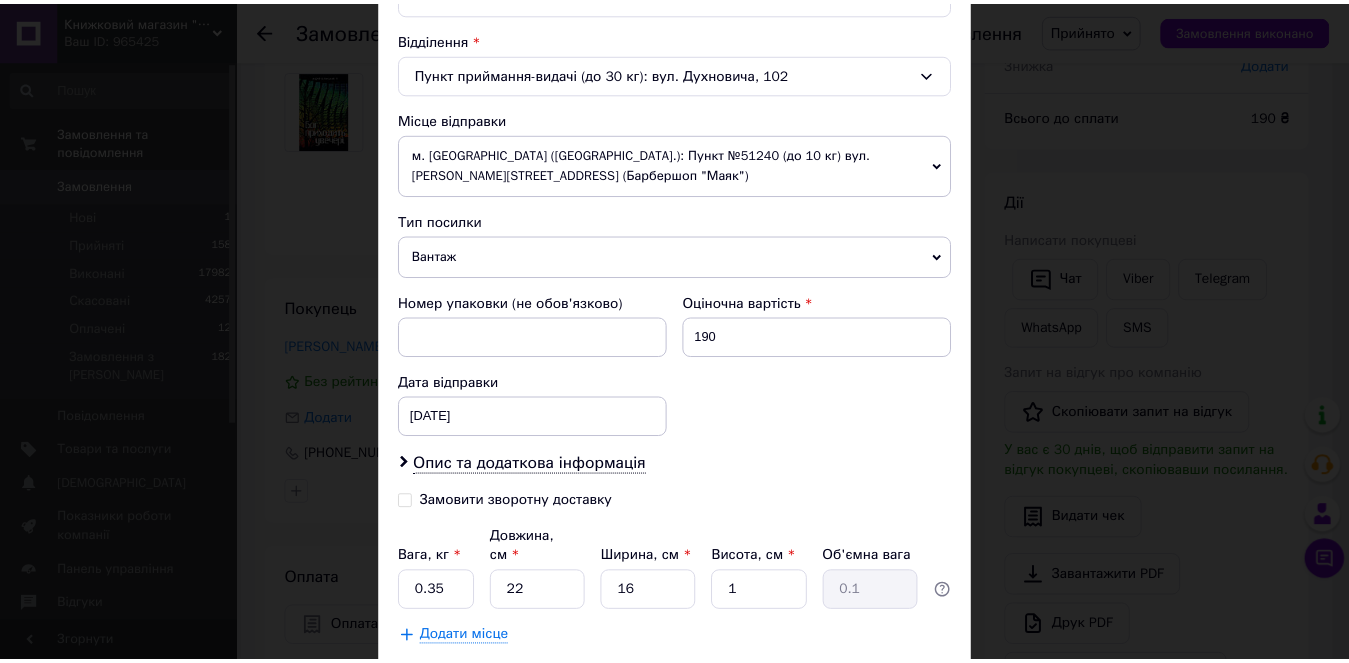 scroll, scrollTop: 721, scrollLeft: 0, axis: vertical 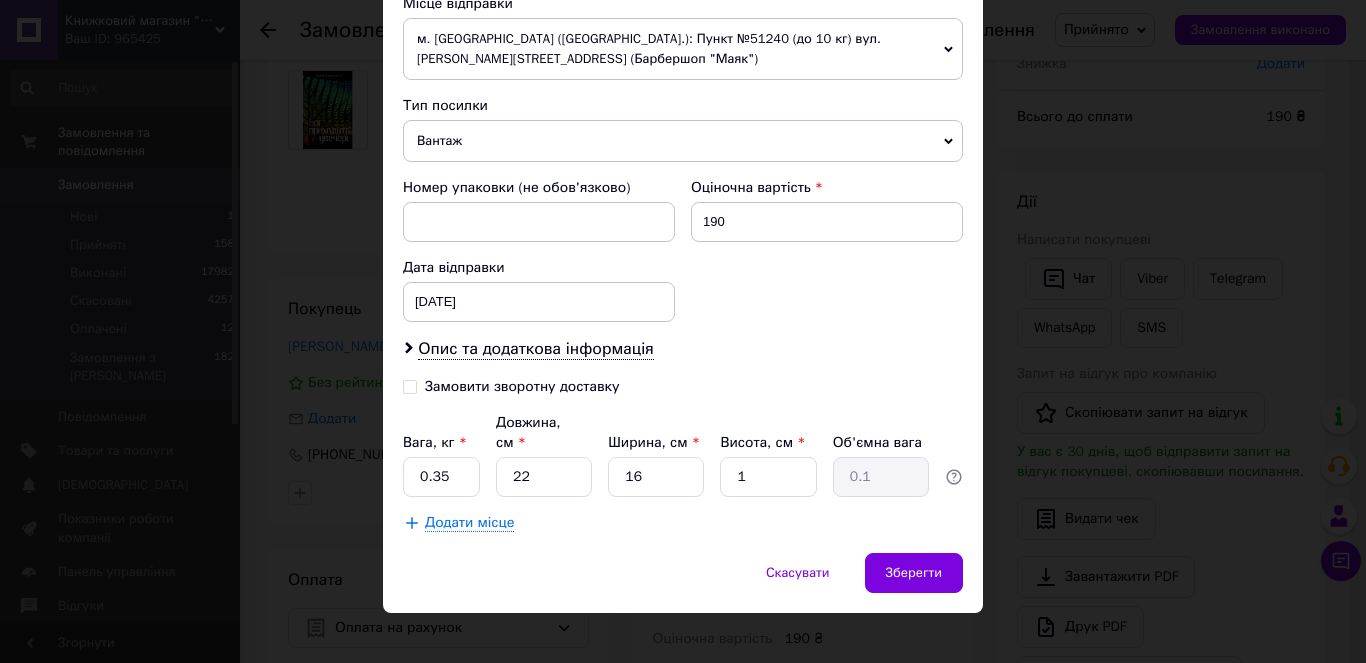 click on "Вантаж" at bounding box center [683, 141] 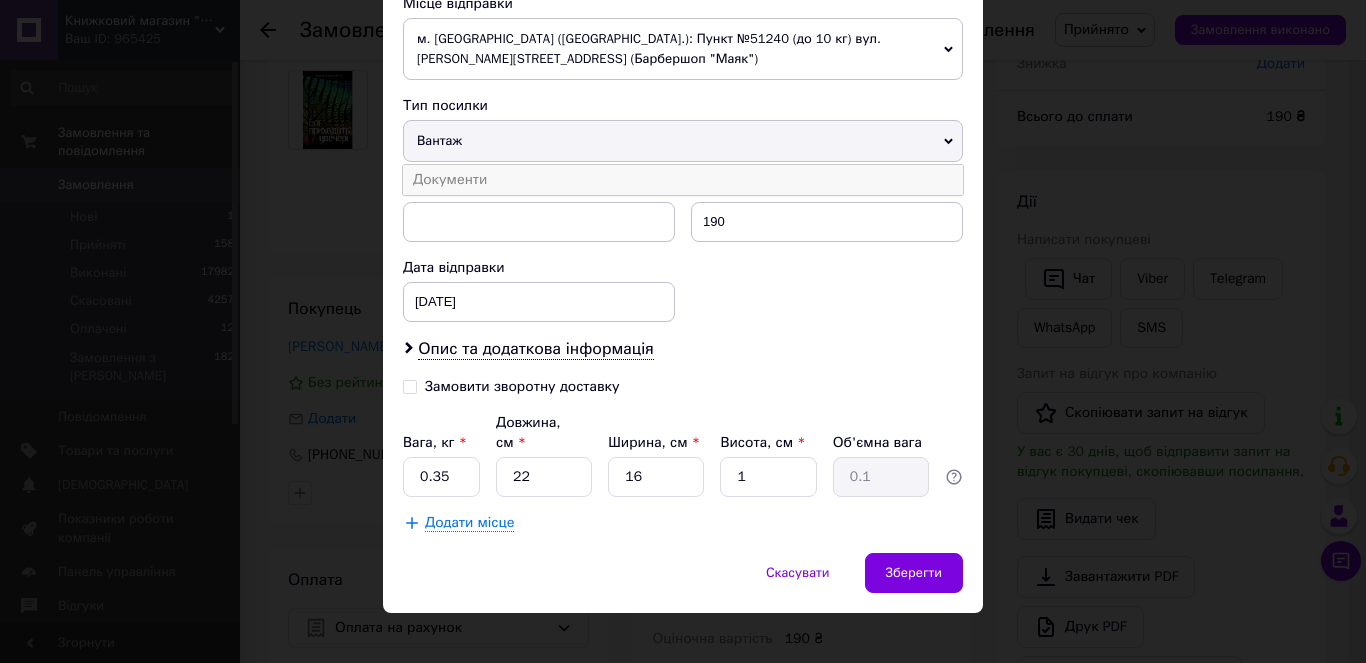 click on "Документи" at bounding box center [683, 180] 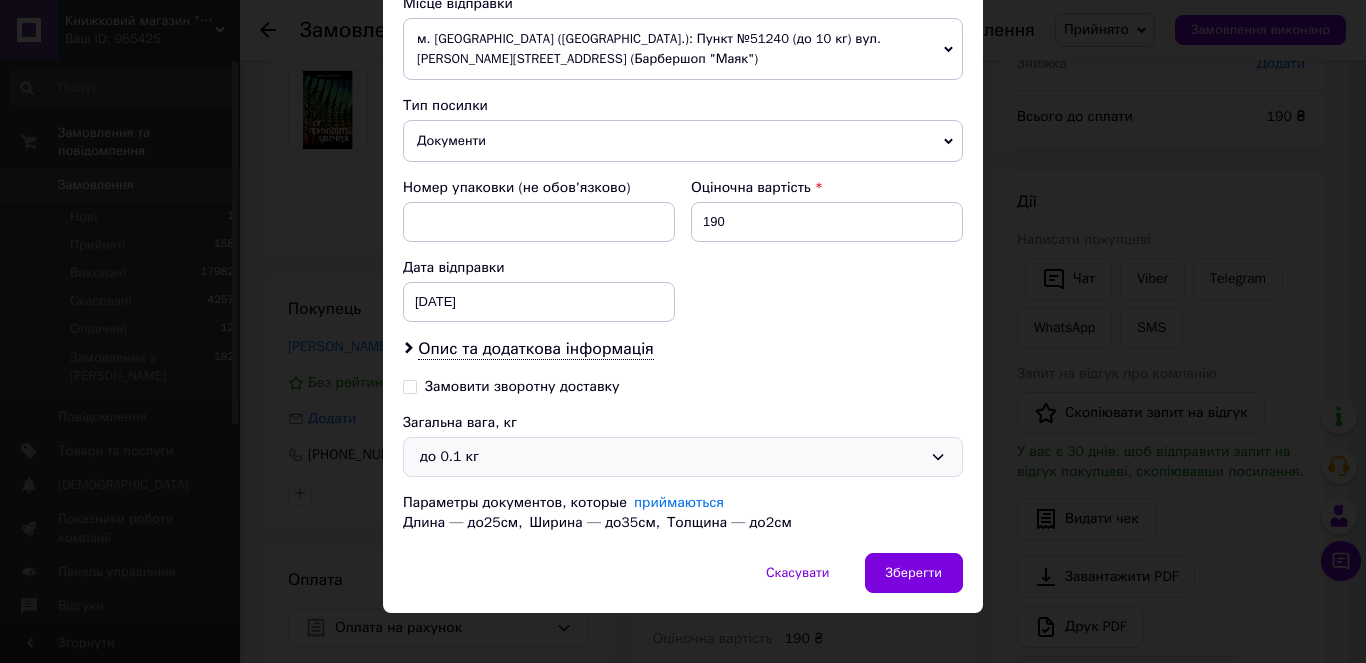 click on "до 0.1 кг" at bounding box center (671, 457) 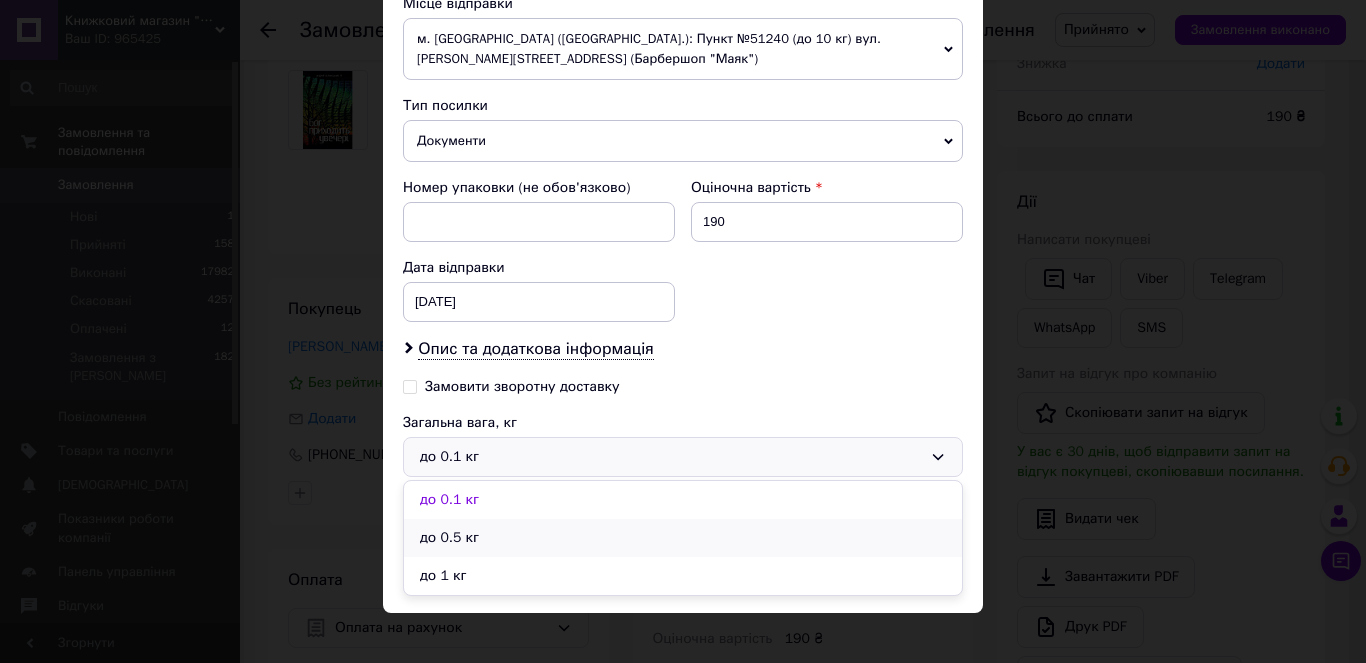 click on "до 0.5 кг" at bounding box center [683, 538] 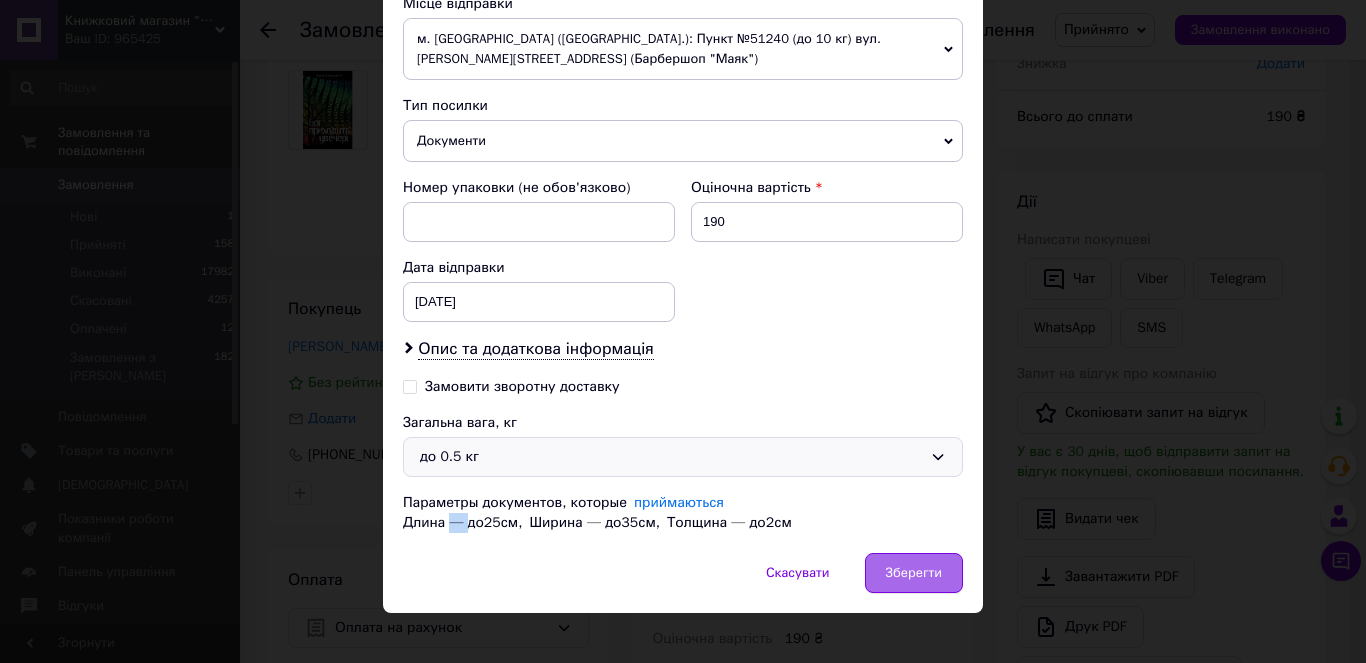 click on "Зберегти" at bounding box center (914, 573) 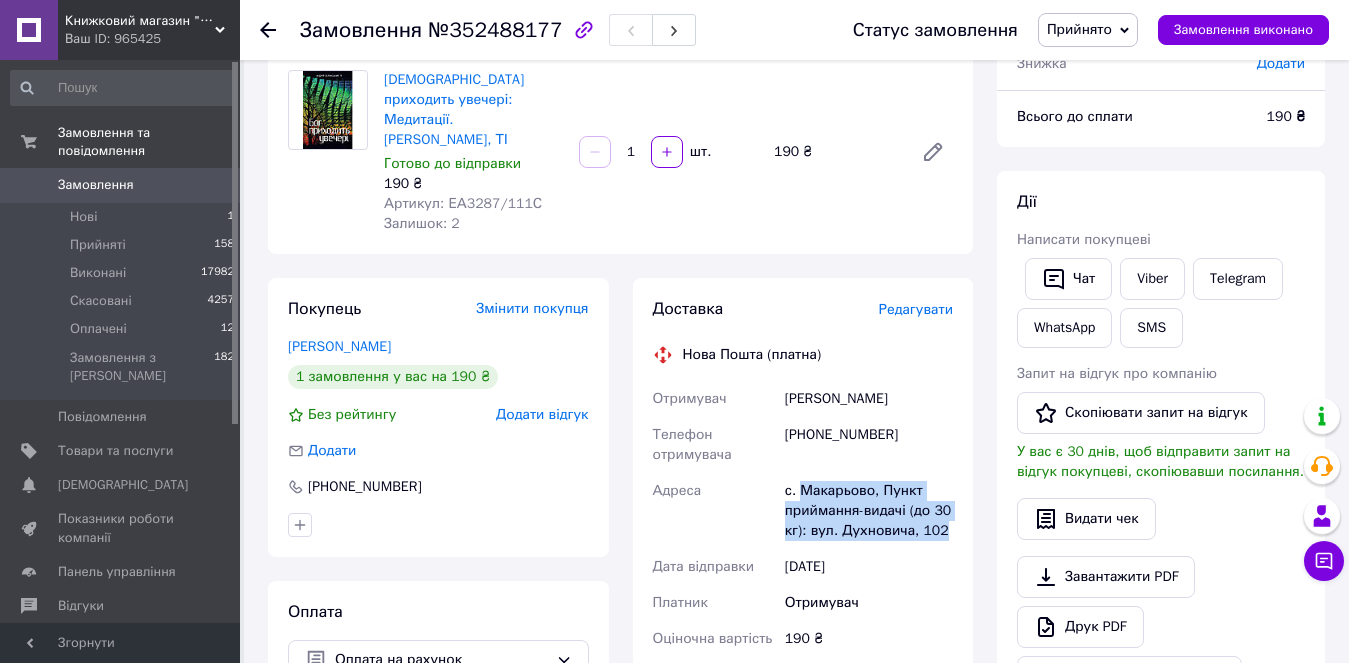 drag, startPoint x: 938, startPoint y: 503, endPoint x: 797, endPoint y: 470, distance: 144.81023 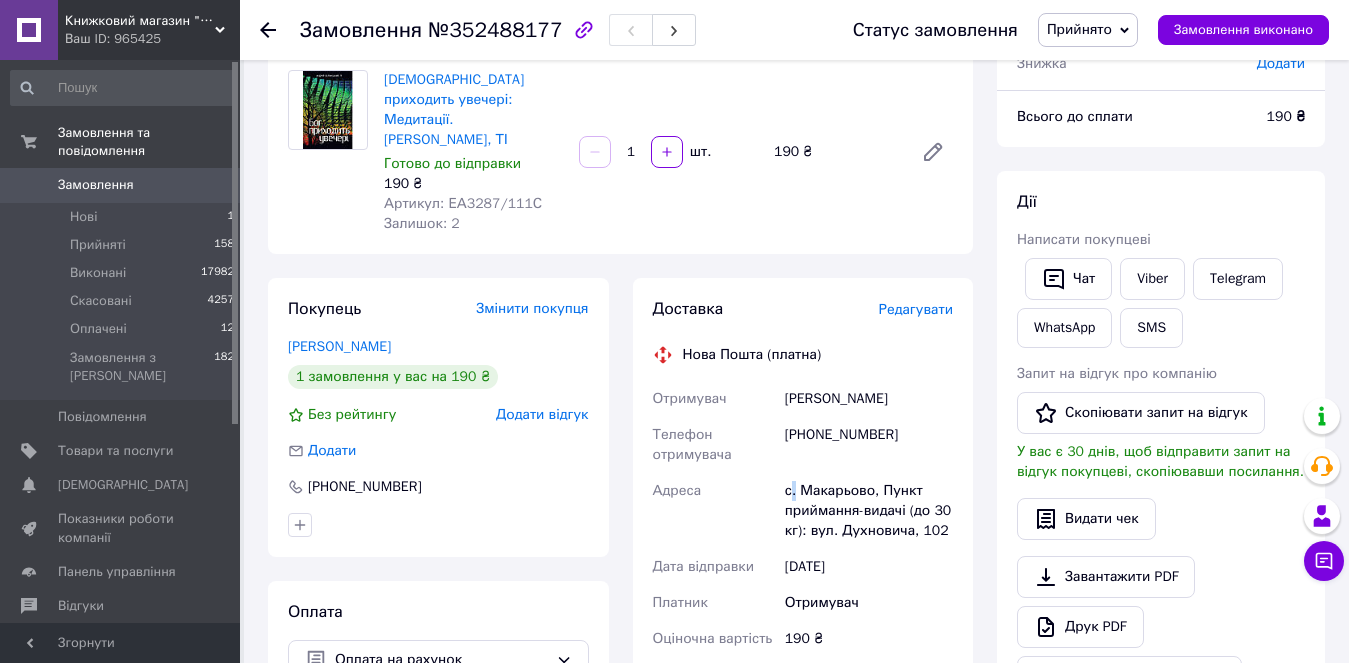 click on "с. Макарьово, Пункт приймання-видачі (до 30 кг): вул. Духновича, 102" at bounding box center [869, 511] 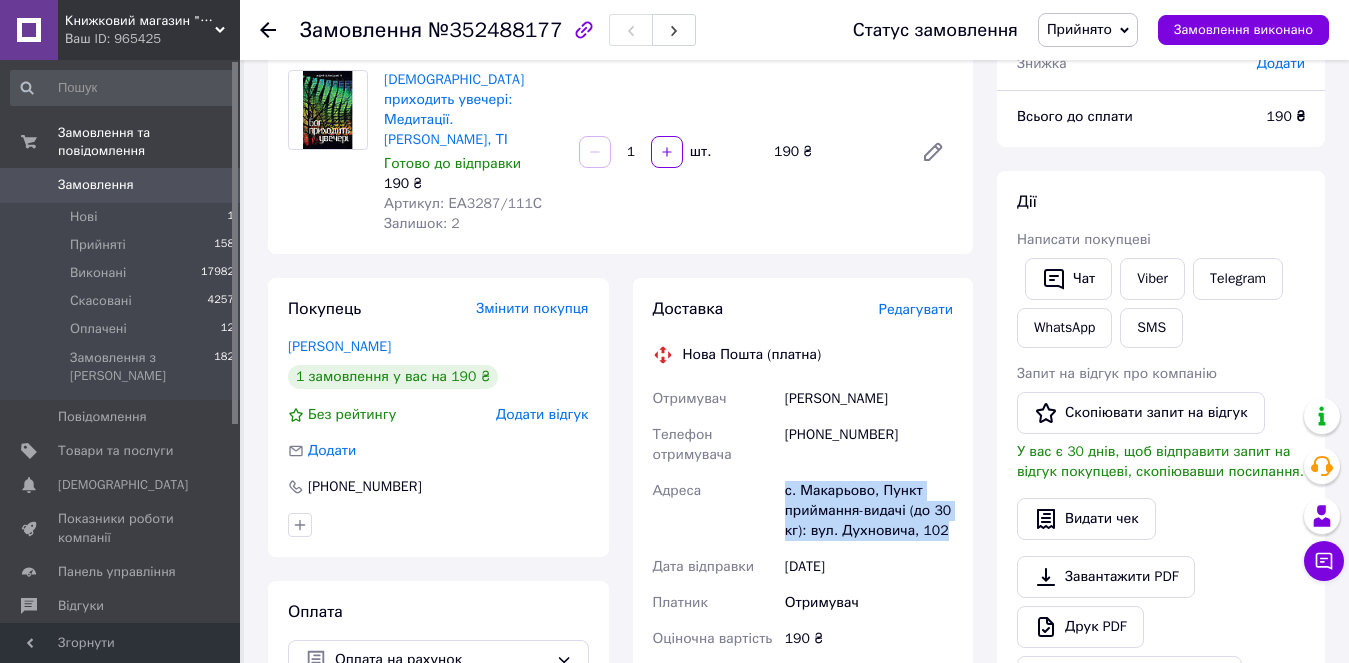 click on "с. Макарьово, Пункт приймання-видачі (до 30 кг): вул. Духновича, 102" at bounding box center [869, 511] 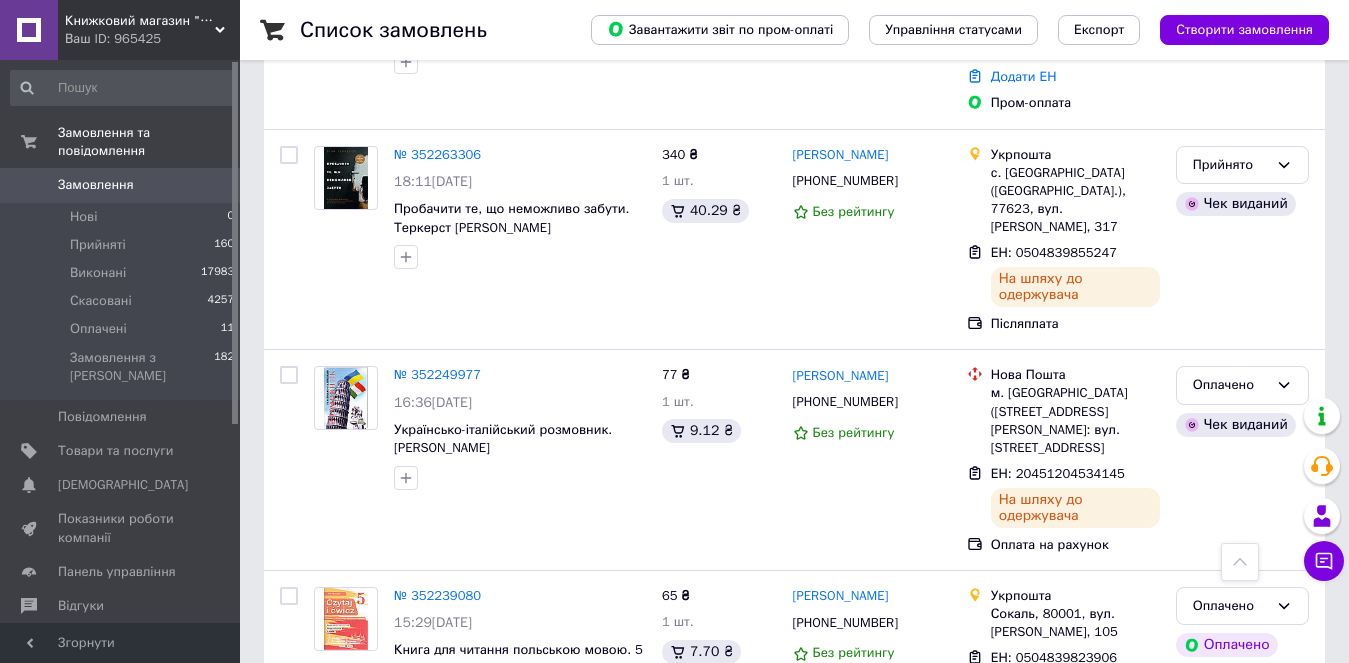 scroll, scrollTop: 0, scrollLeft: 0, axis: both 